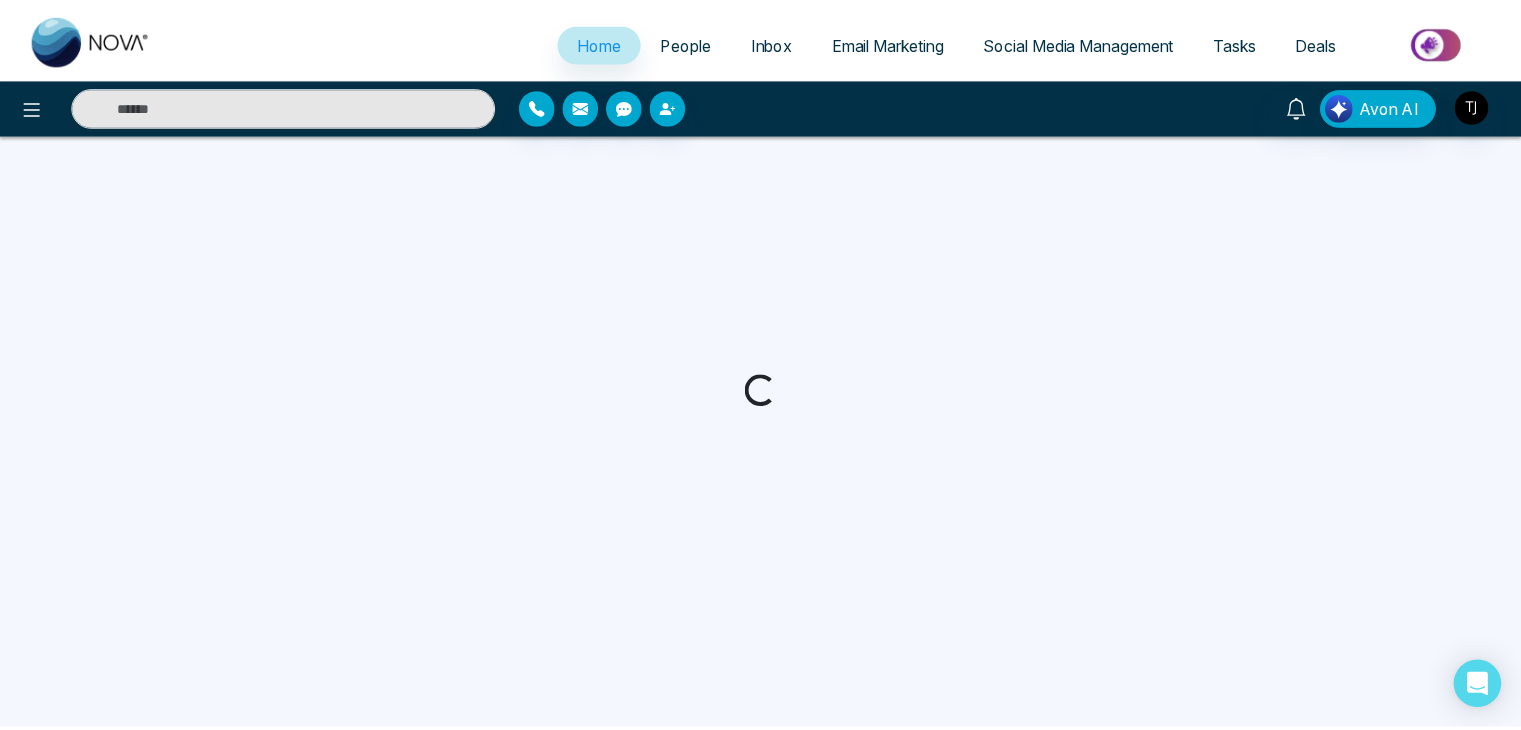 scroll, scrollTop: 0, scrollLeft: 0, axis: both 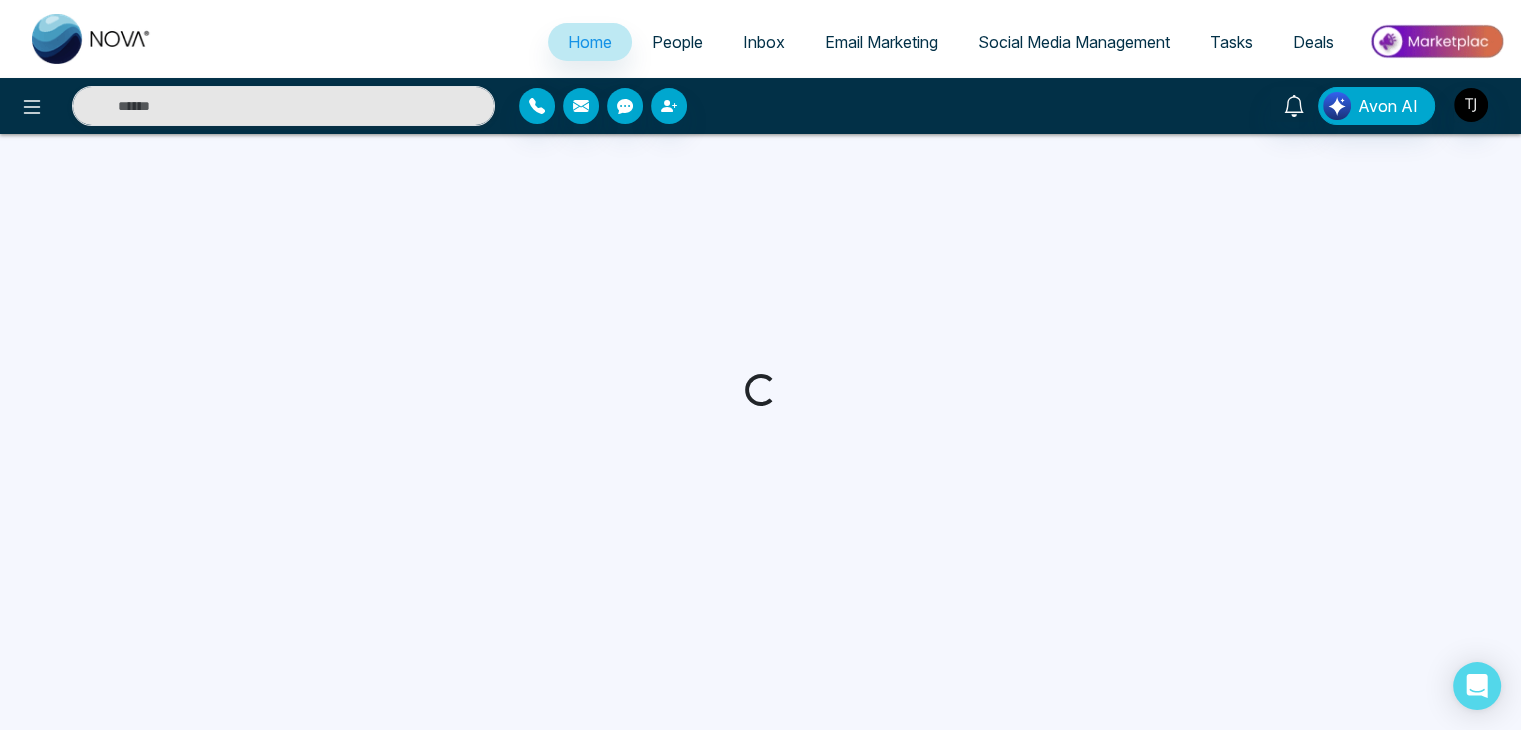 select on "*" 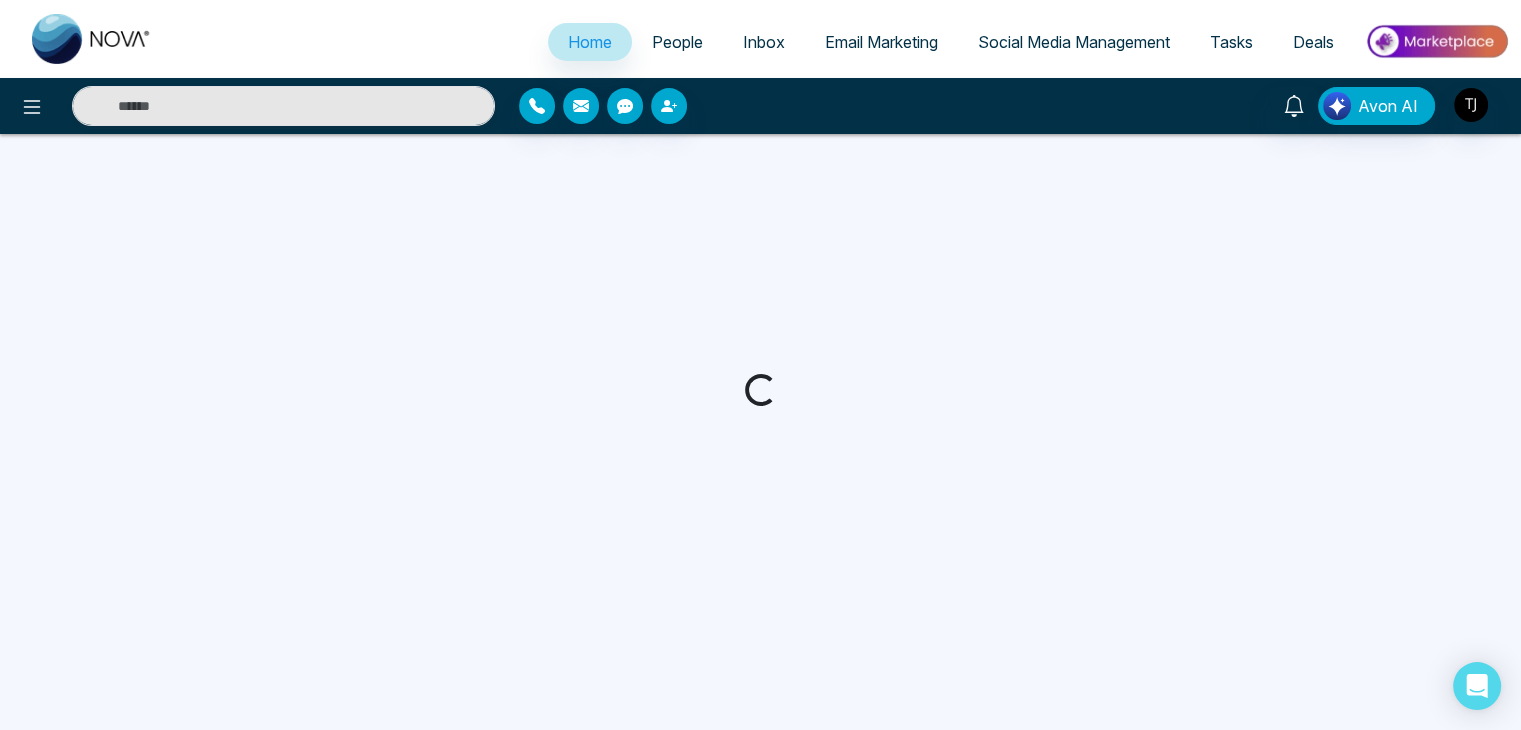 select on "*" 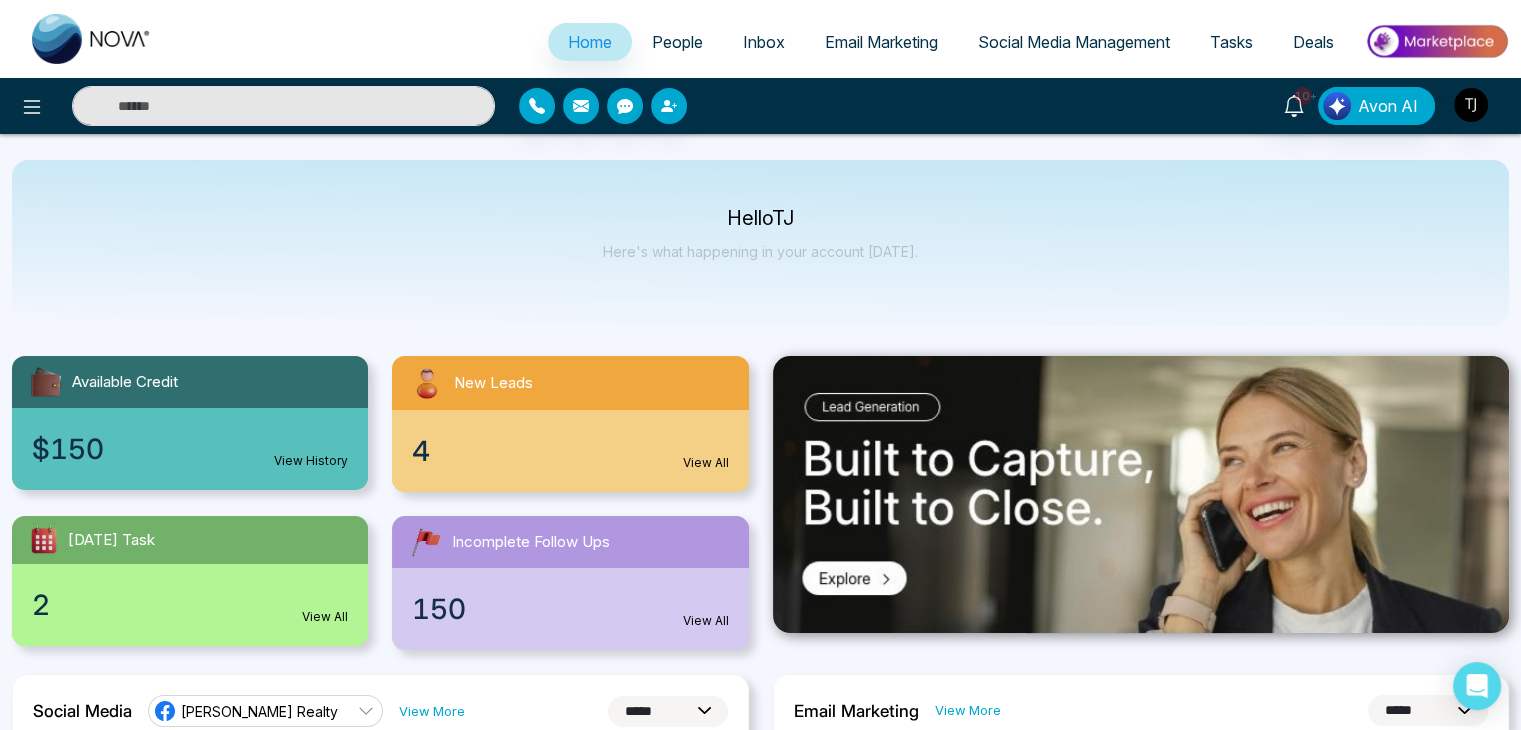 scroll, scrollTop: 0, scrollLeft: 0, axis: both 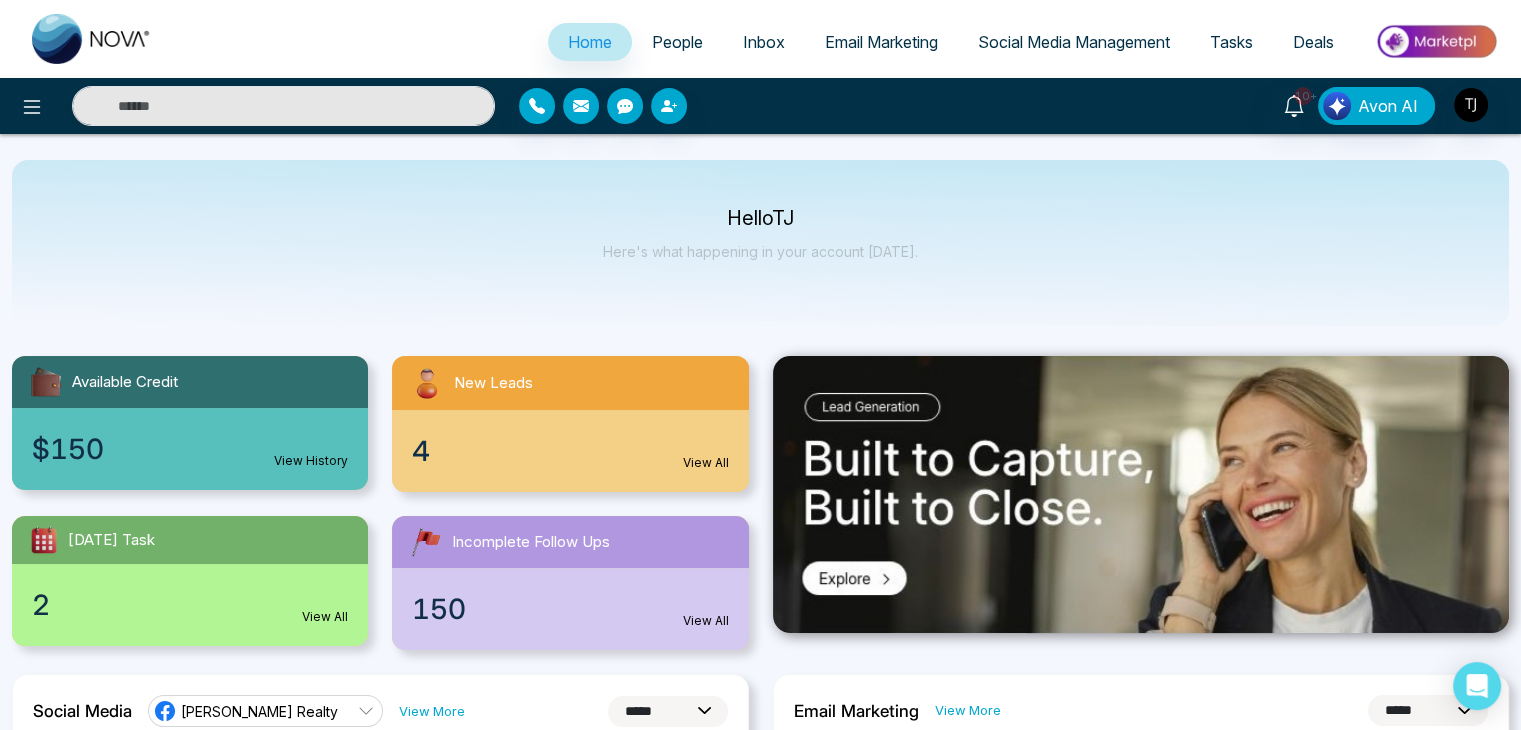 click on "People" at bounding box center (677, 42) 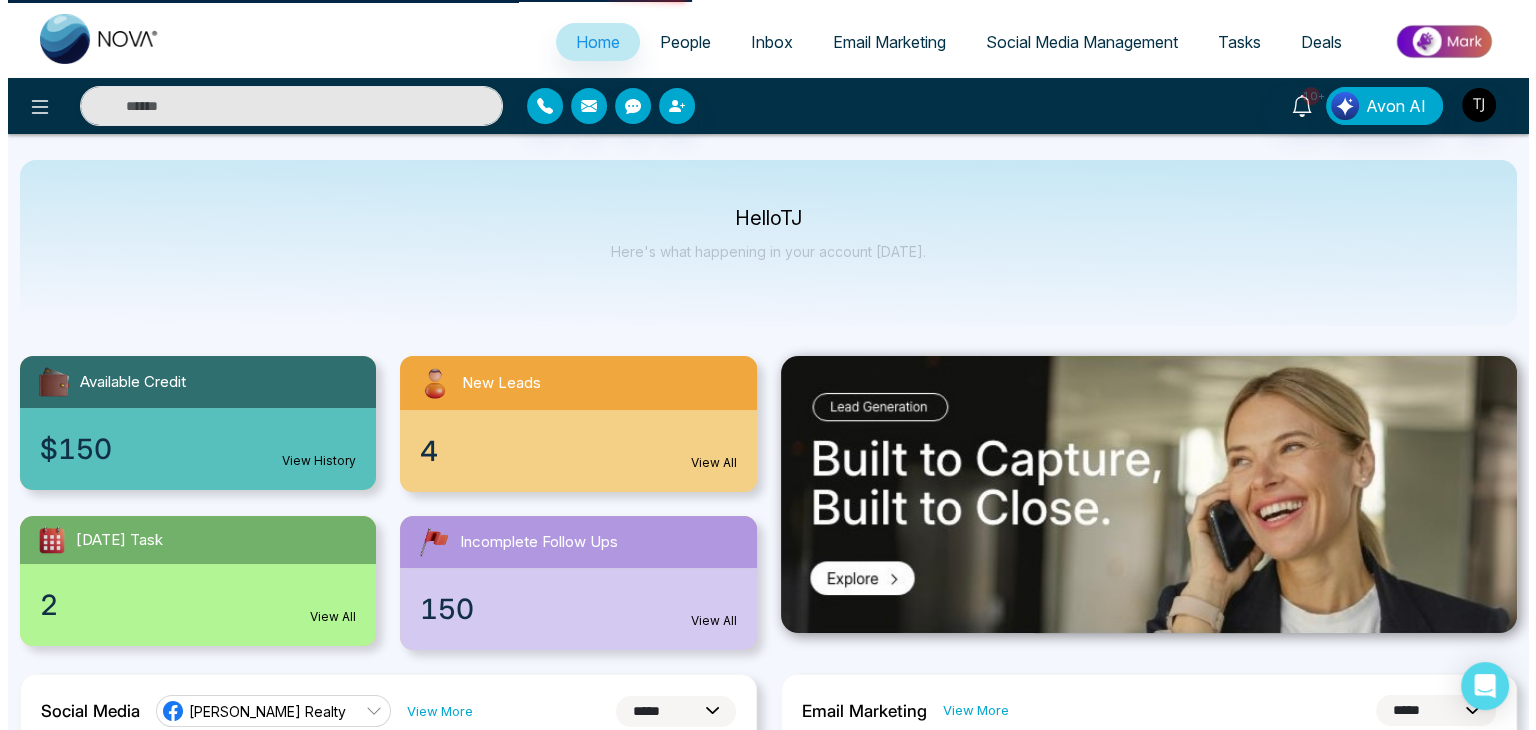 scroll, scrollTop: 0, scrollLeft: 0, axis: both 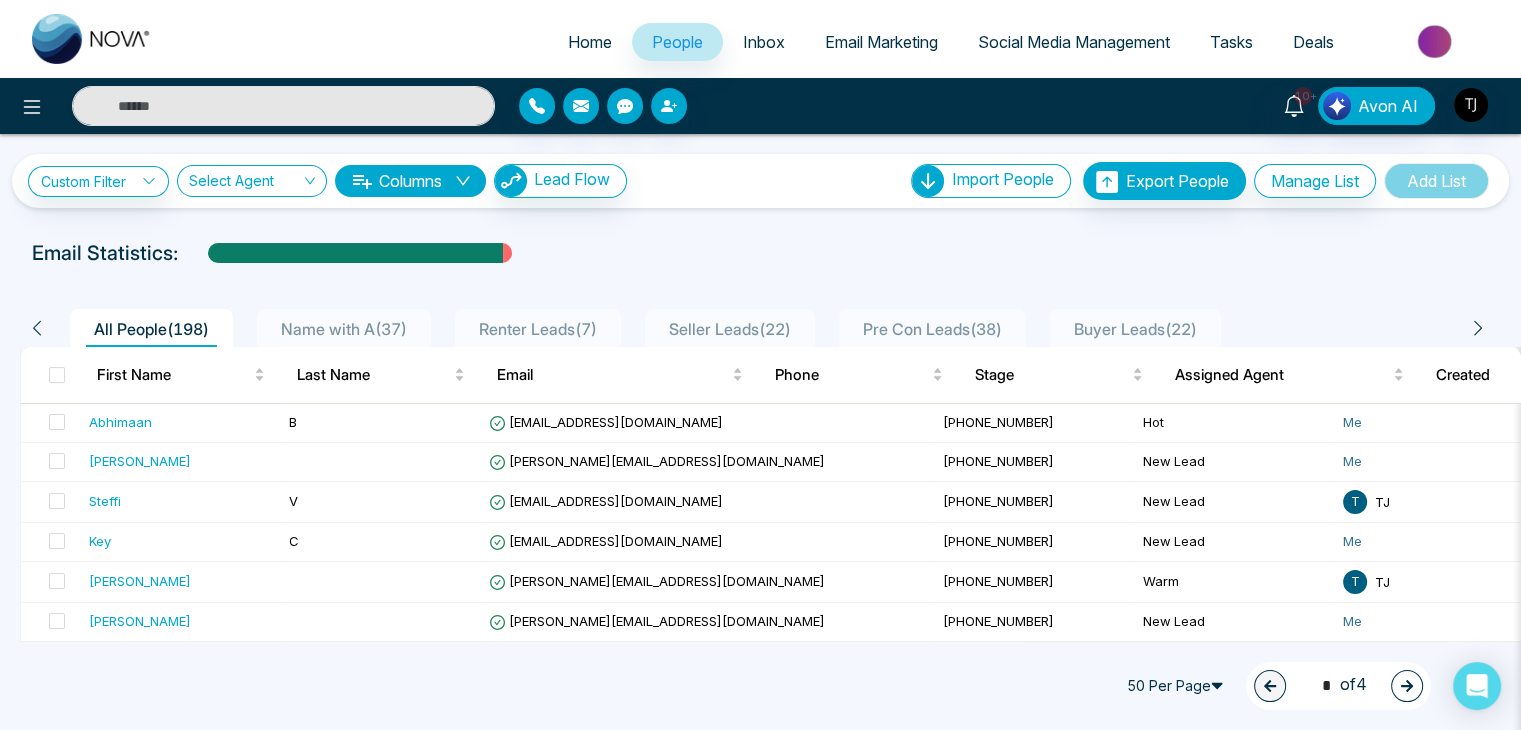 click on "Email Marketing" at bounding box center (881, 42) 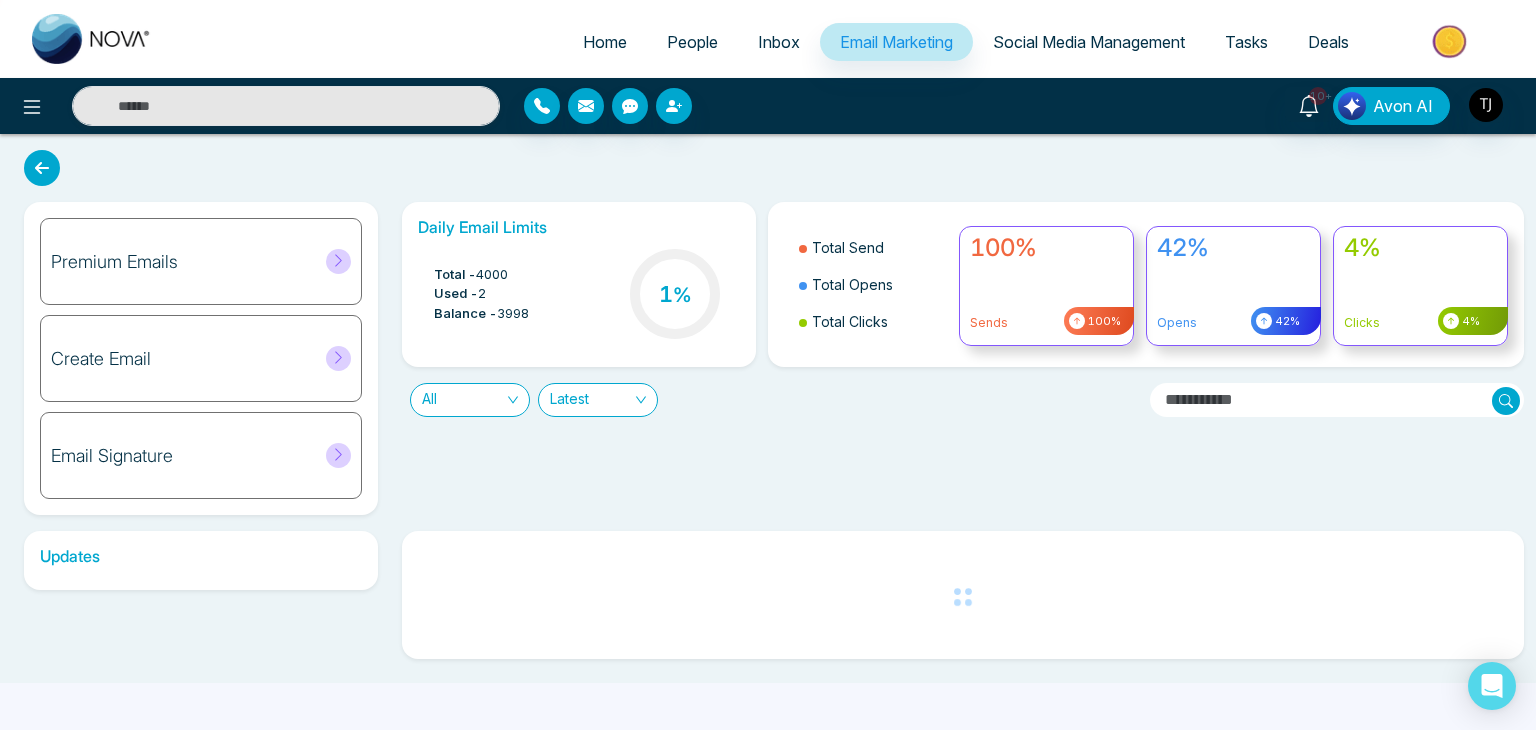 click on "Social Media Management" at bounding box center (1089, 42) 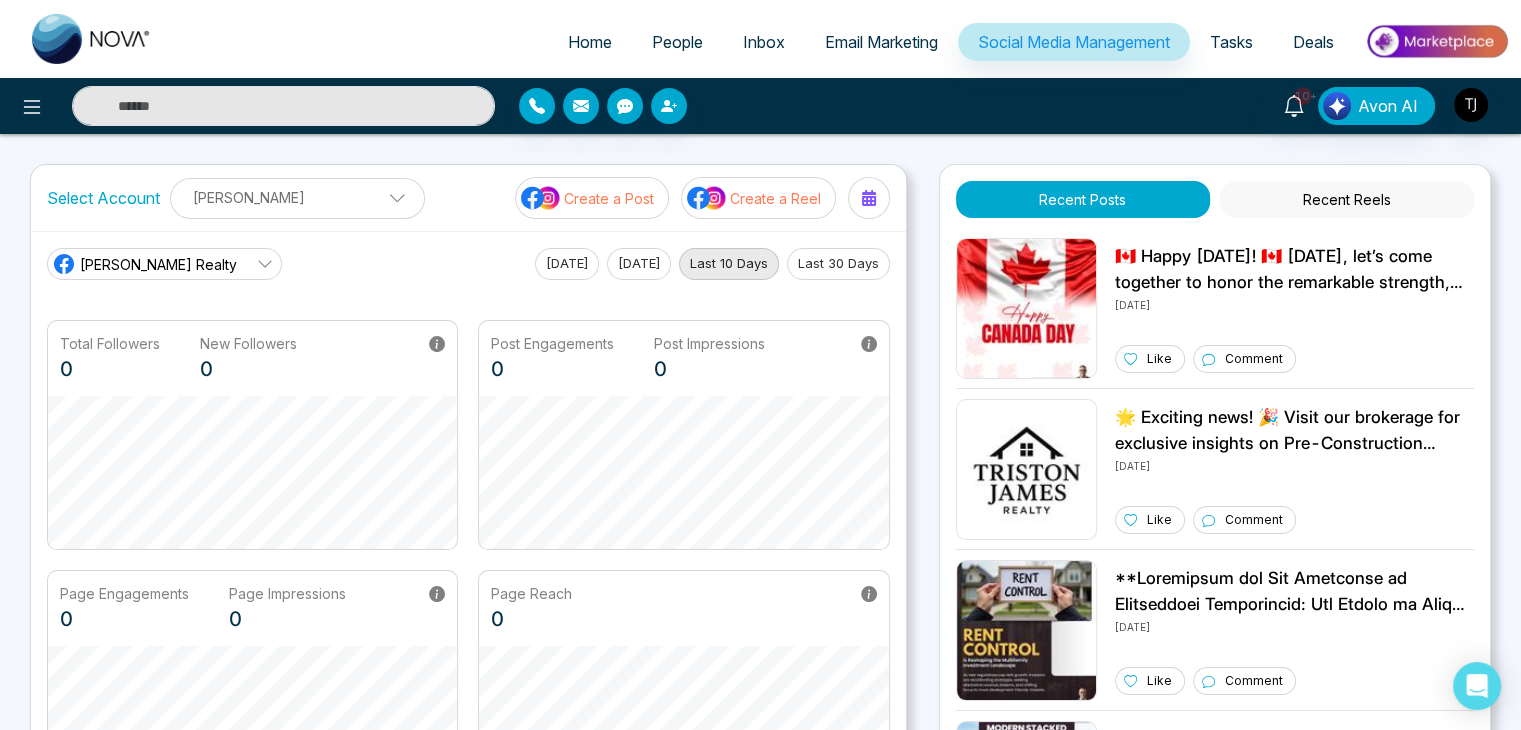 click at bounding box center (32, 106) 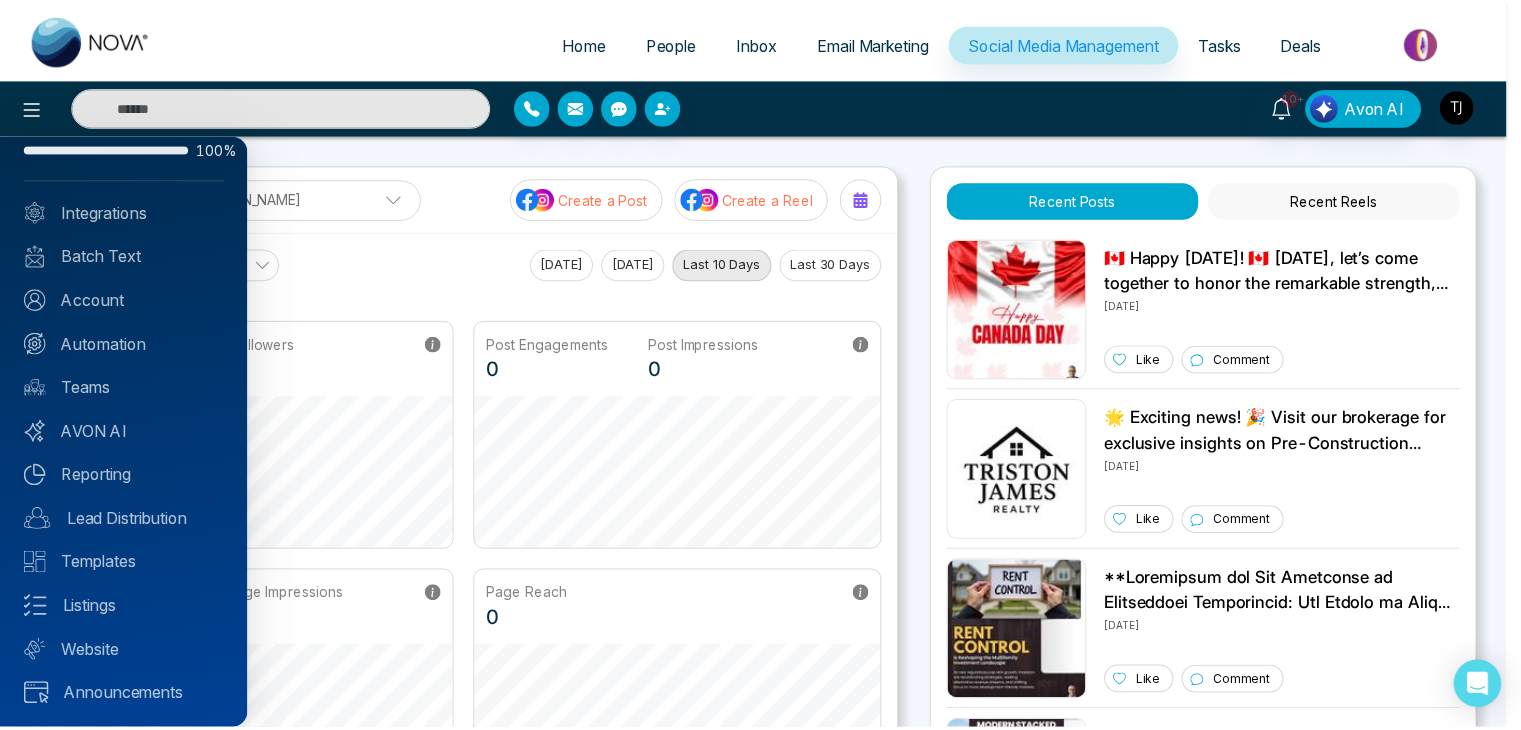 scroll, scrollTop: 0, scrollLeft: 0, axis: both 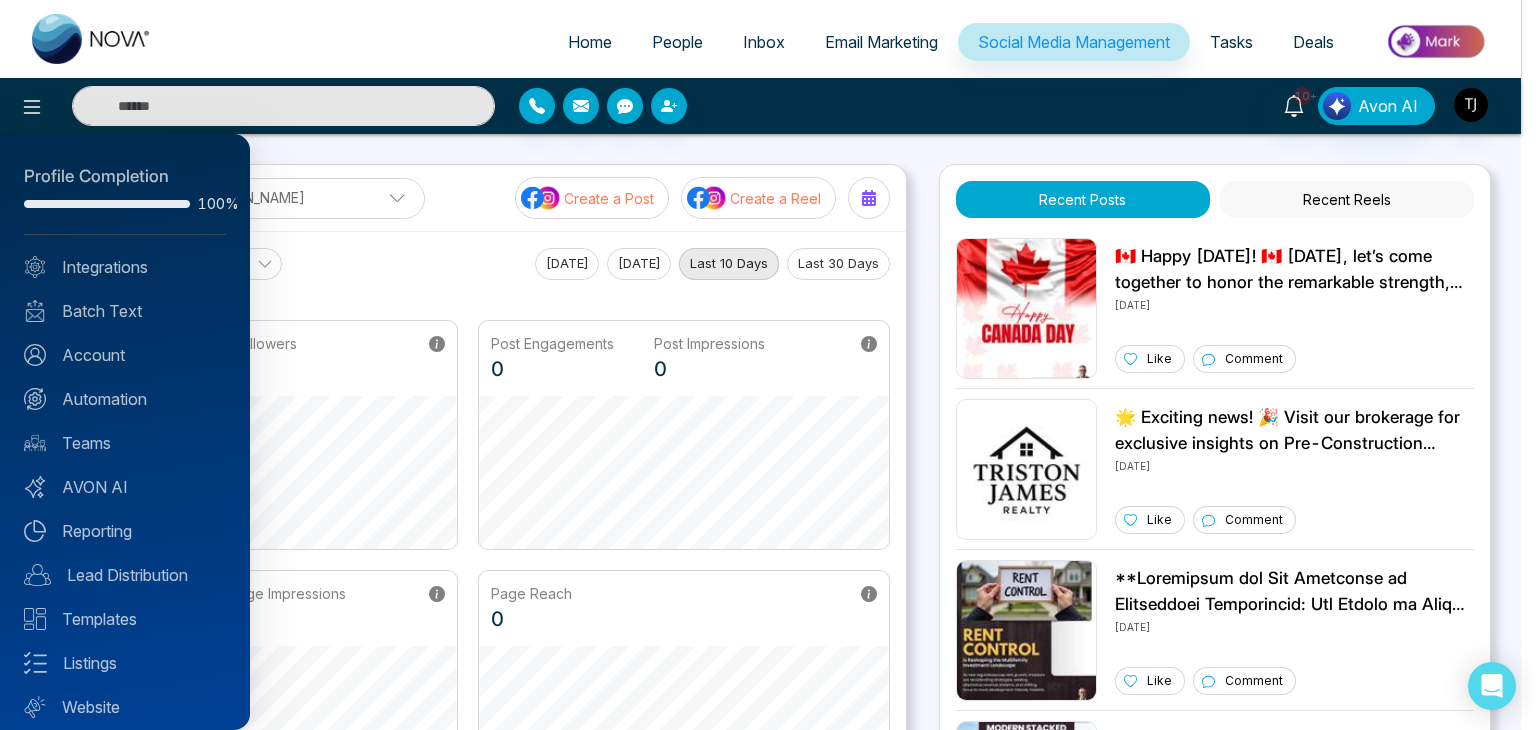 click at bounding box center [768, 365] 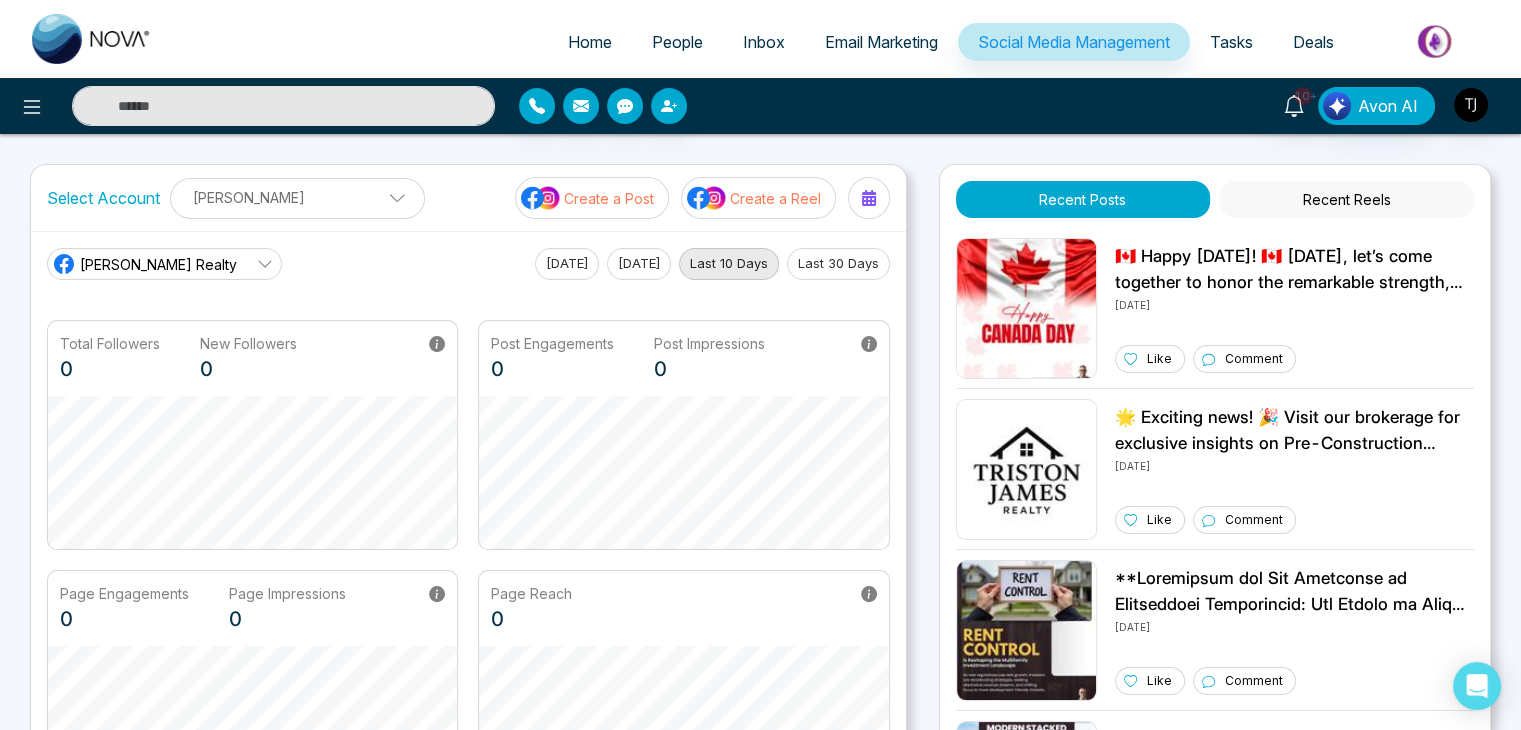 click on "Home" at bounding box center [590, 42] 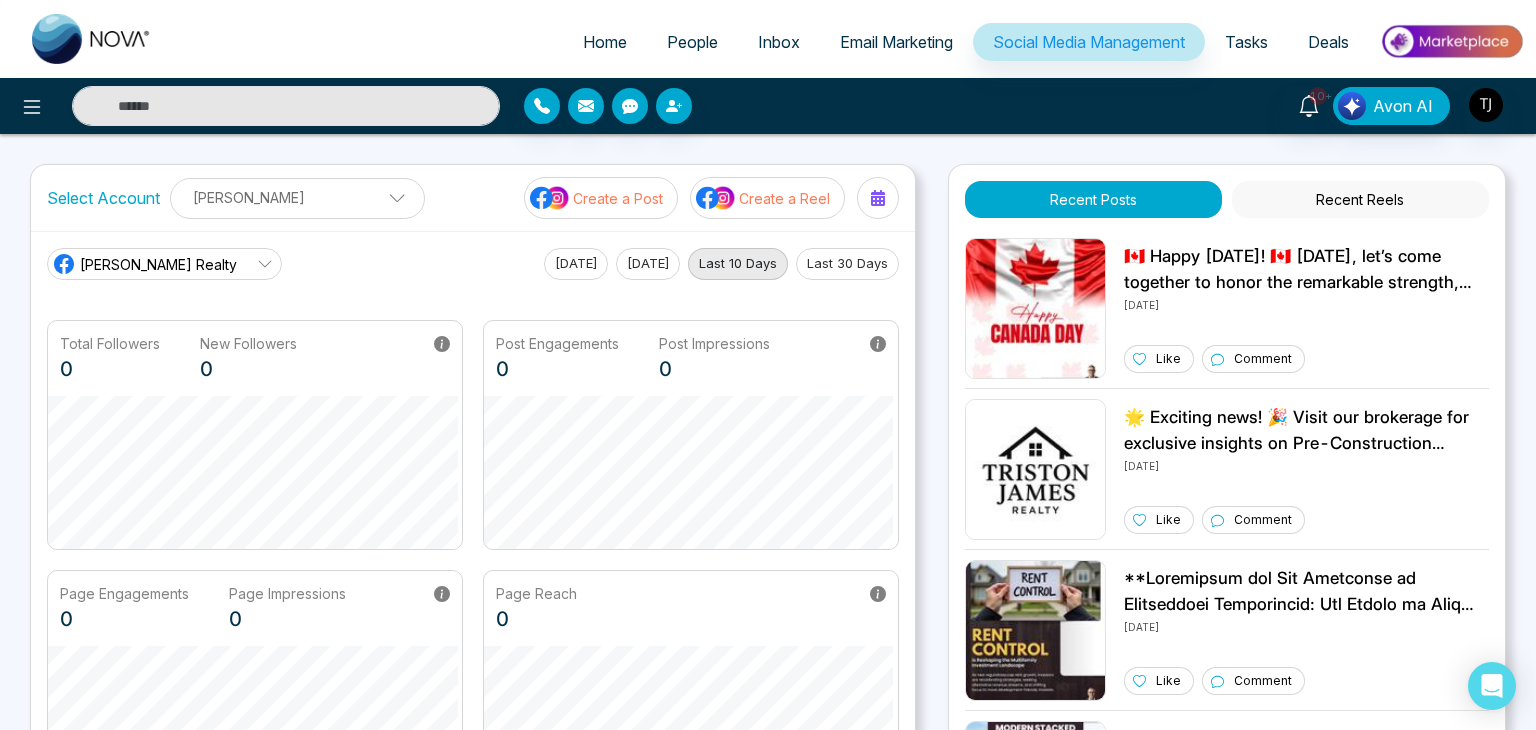 select on "*" 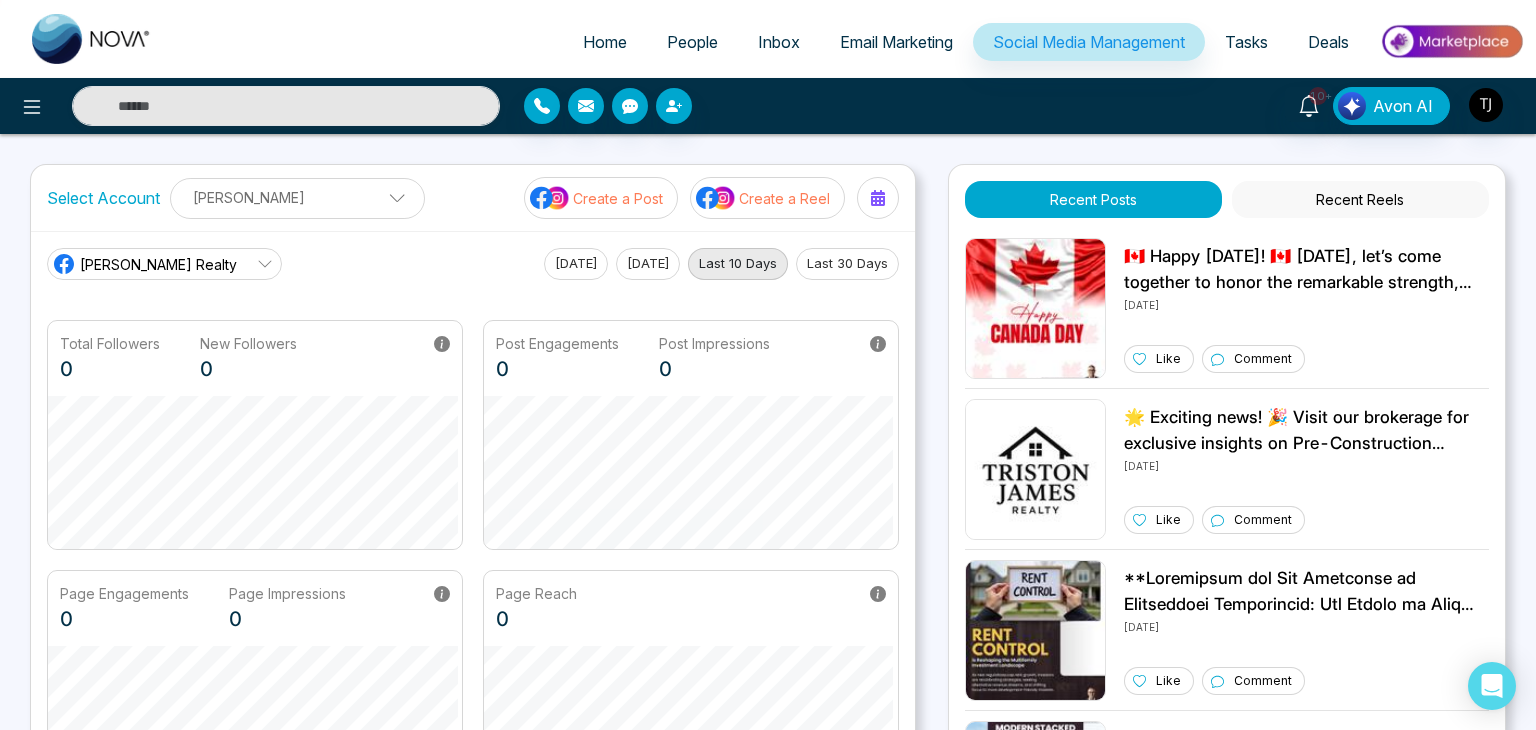 select on "*" 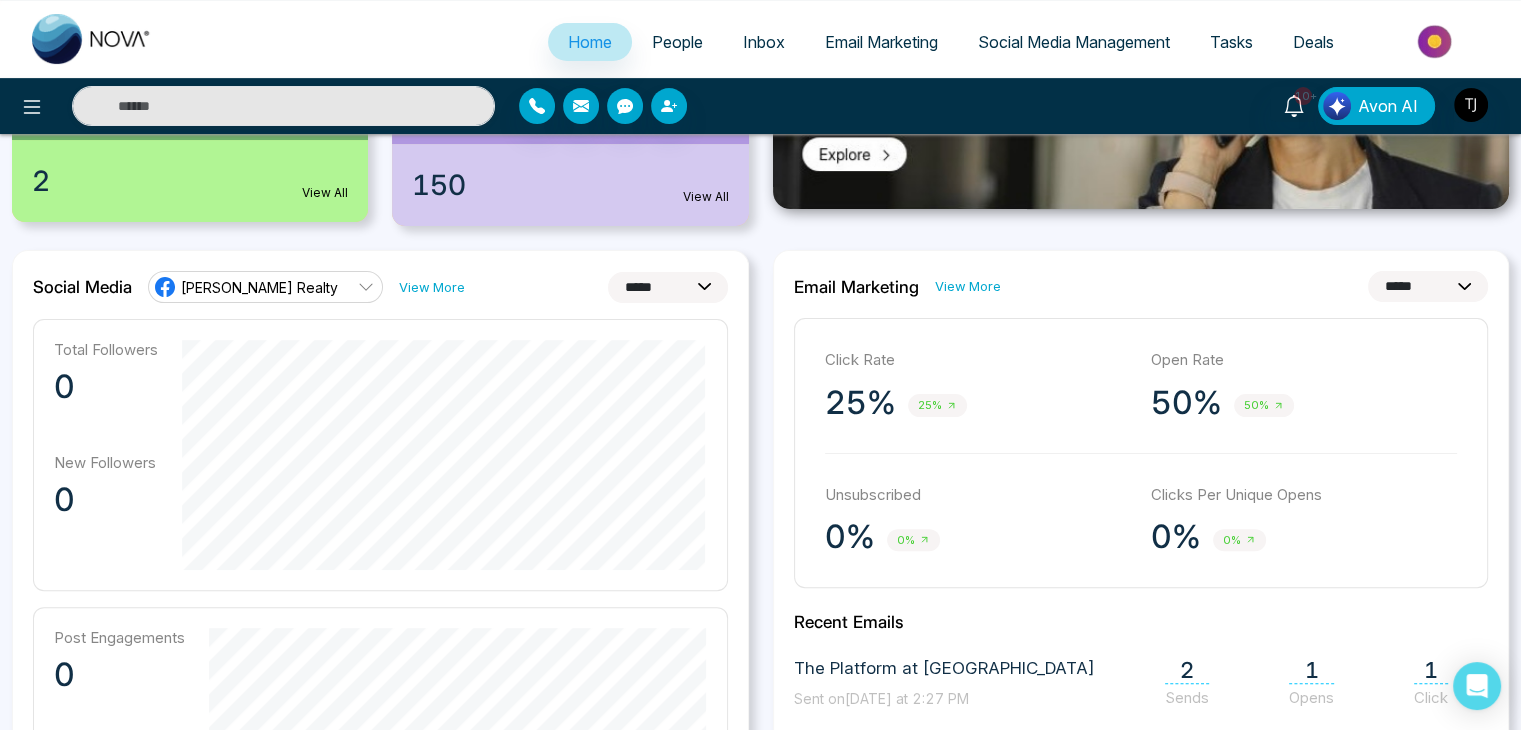 scroll, scrollTop: 426, scrollLeft: 0, axis: vertical 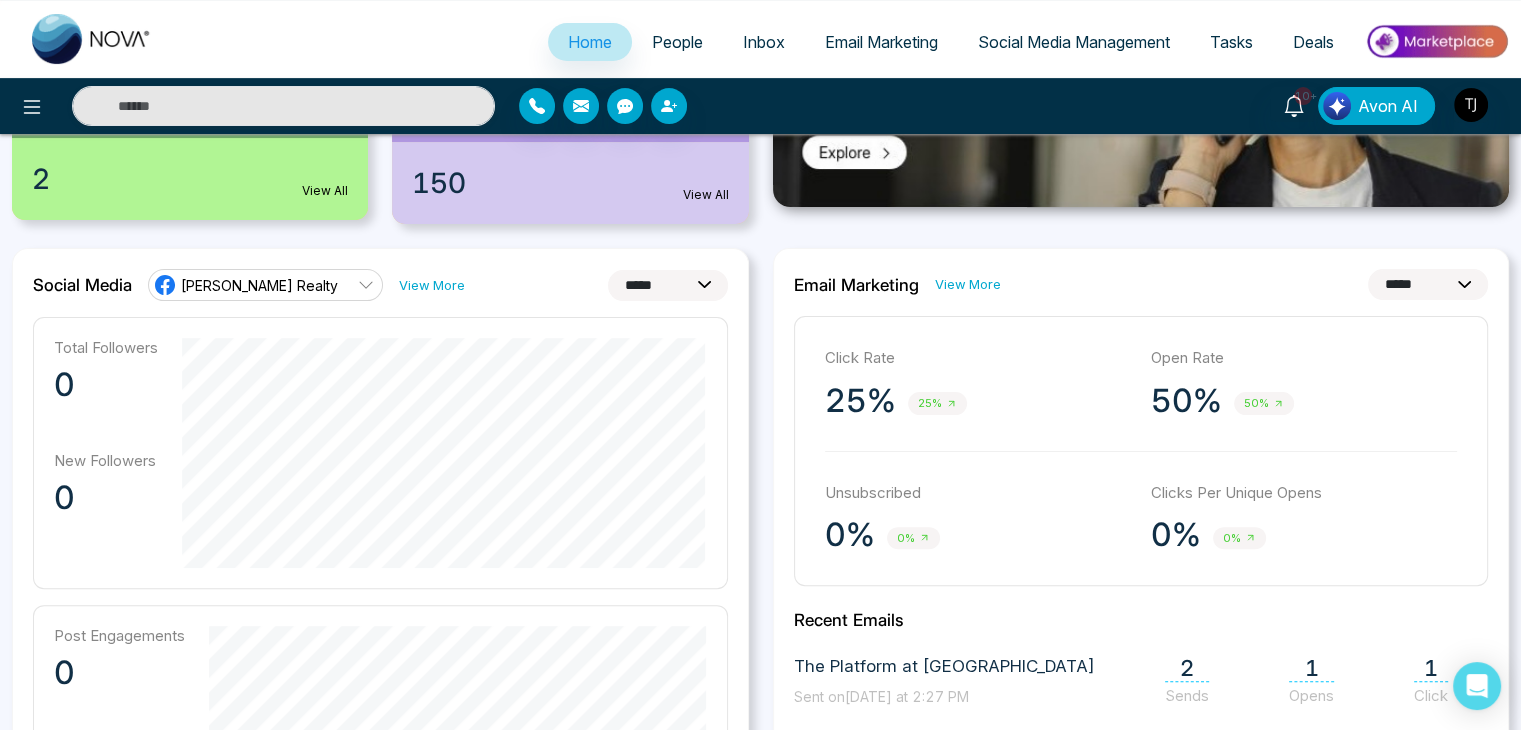 click on "Social Media Management" at bounding box center (1074, 42) 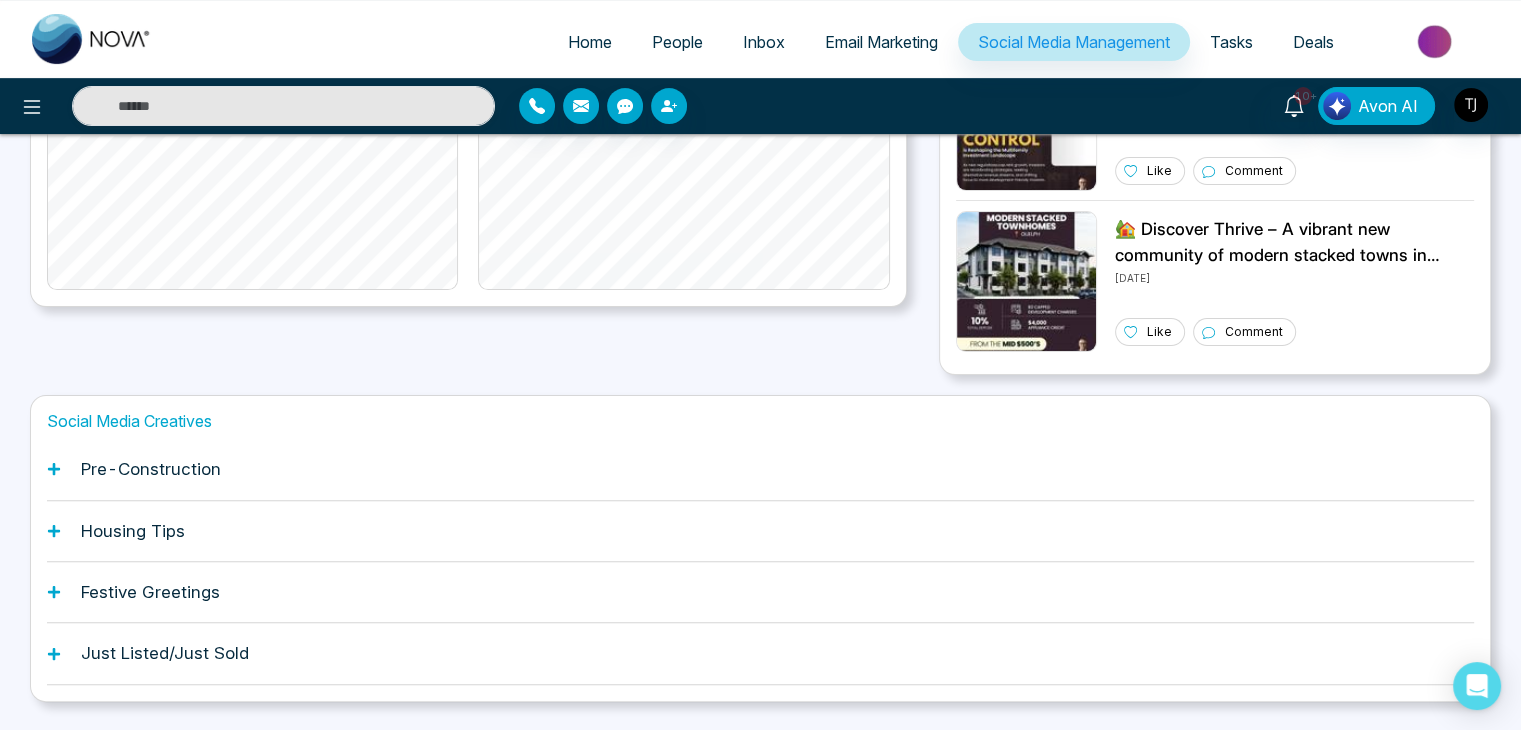 scroll, scrollTop: 560, scrollLeft: 0, axis: vertical 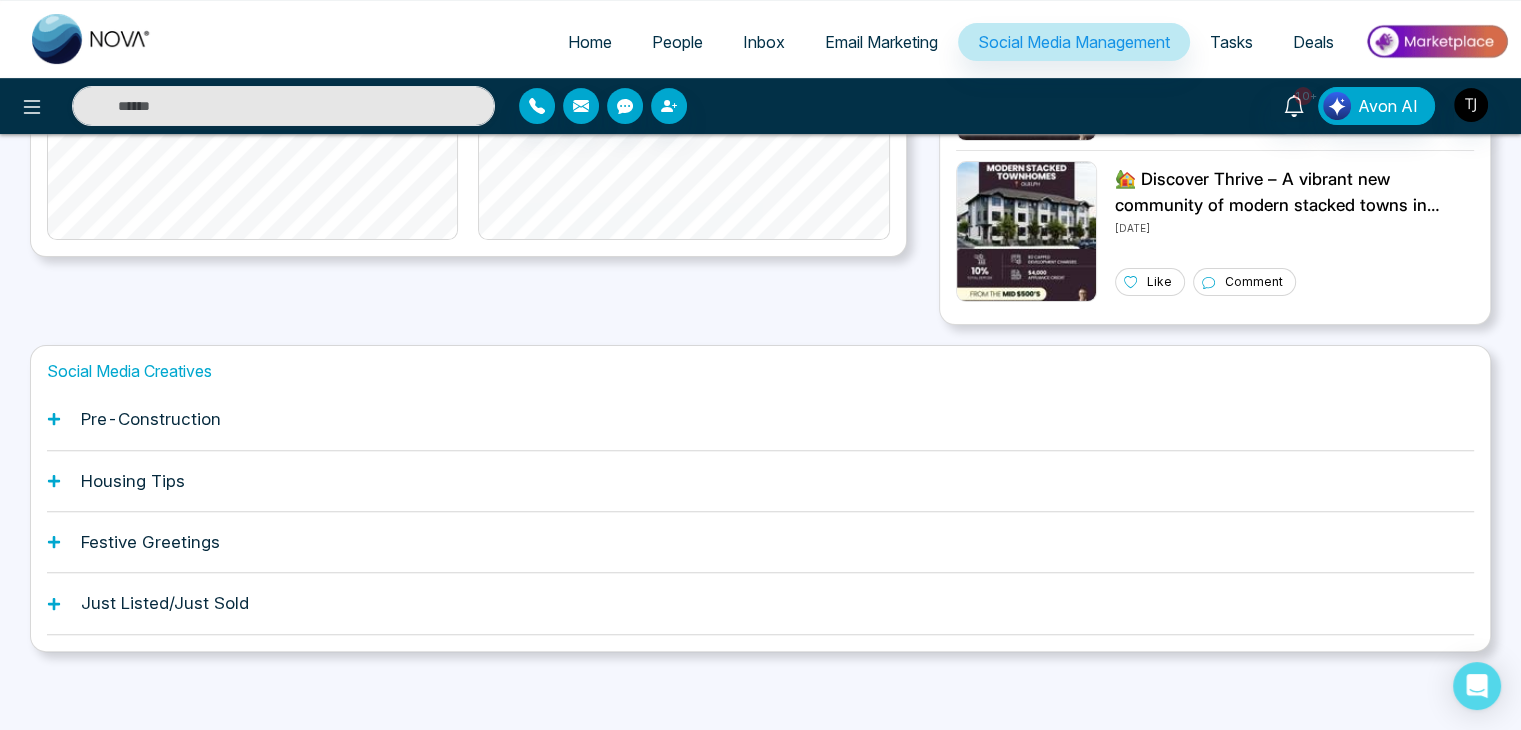 click on "Pre-Construction" at bounding box center [760, 419] 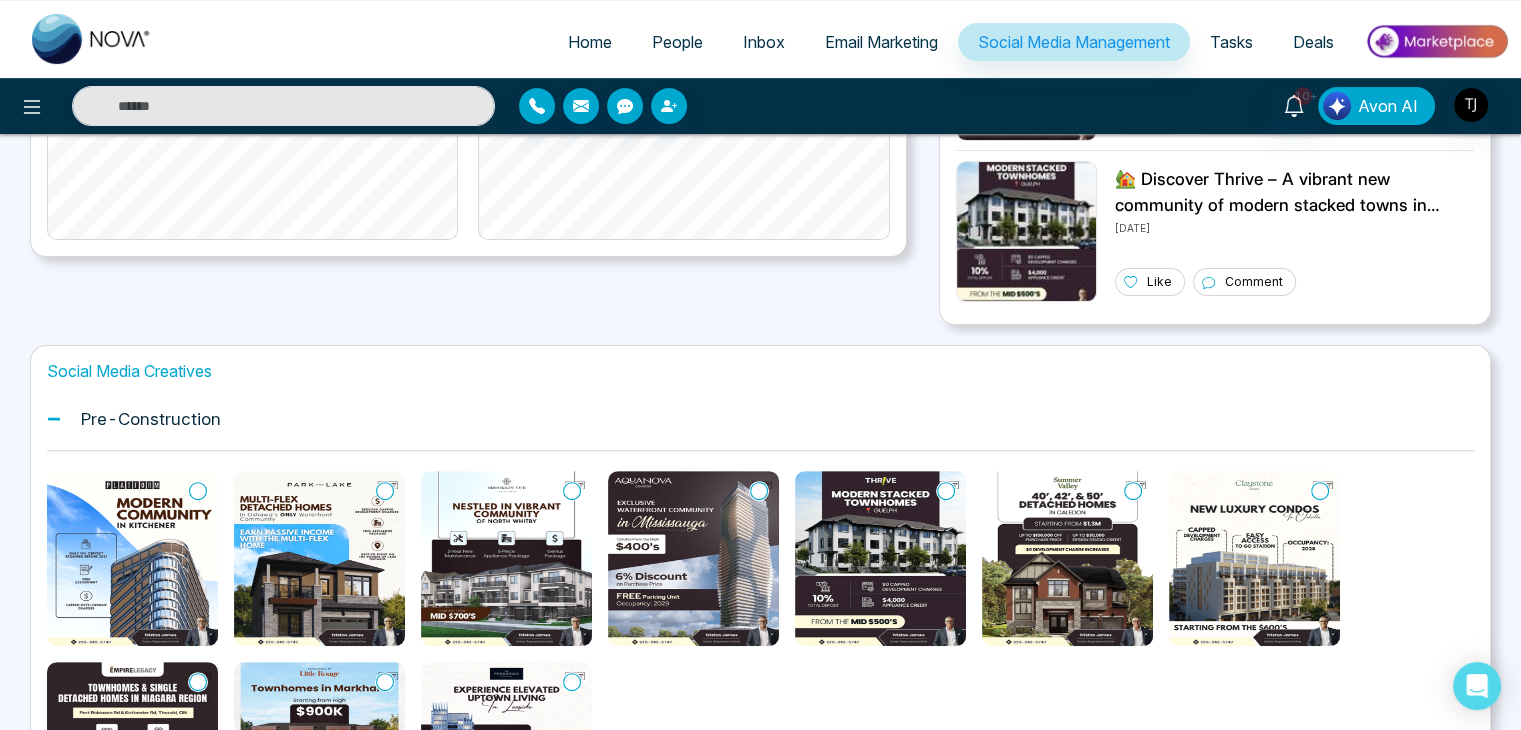 click on "Avon AI" at bounding box center (1388, 106) 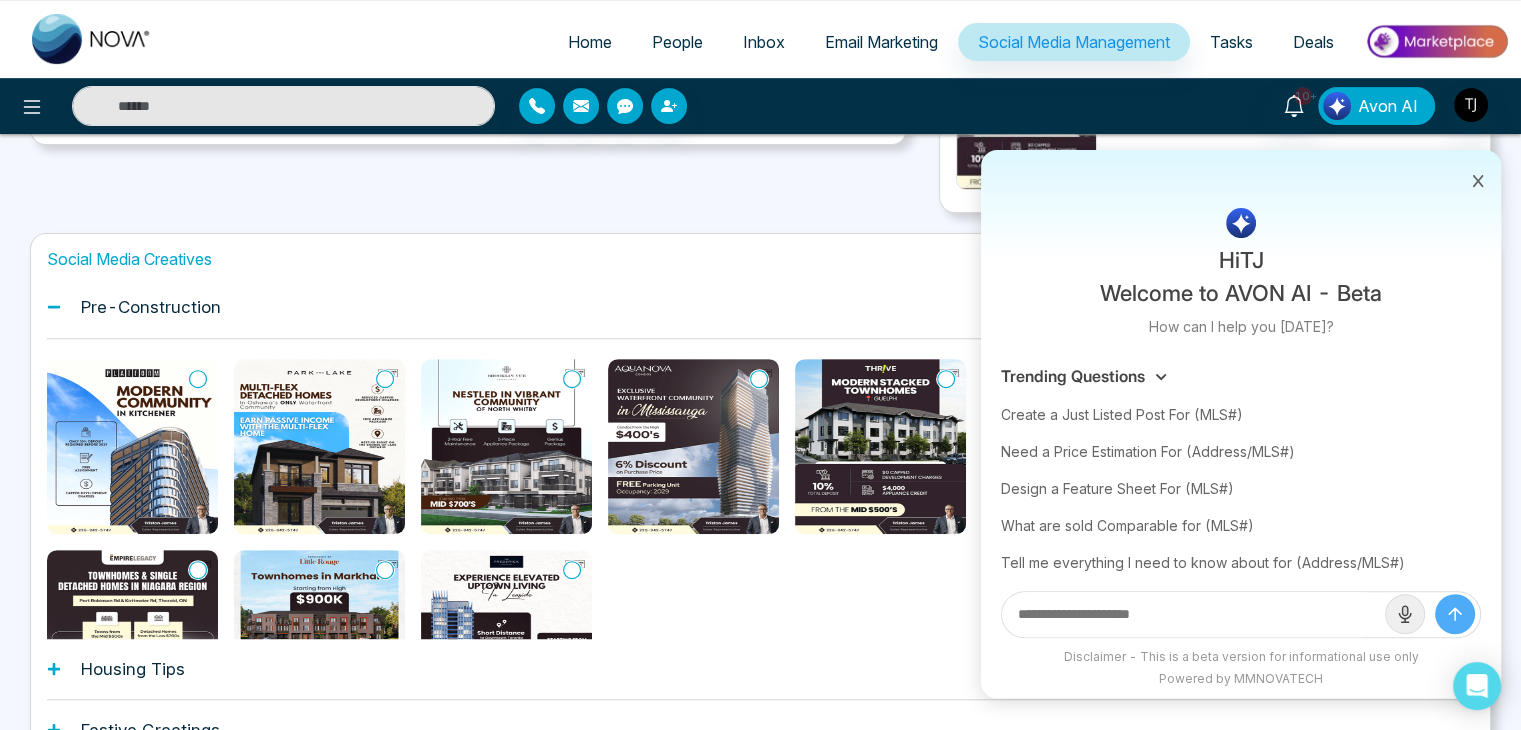 scroll, scrollTop: 688, scrollLeft: 0, axis: vertical 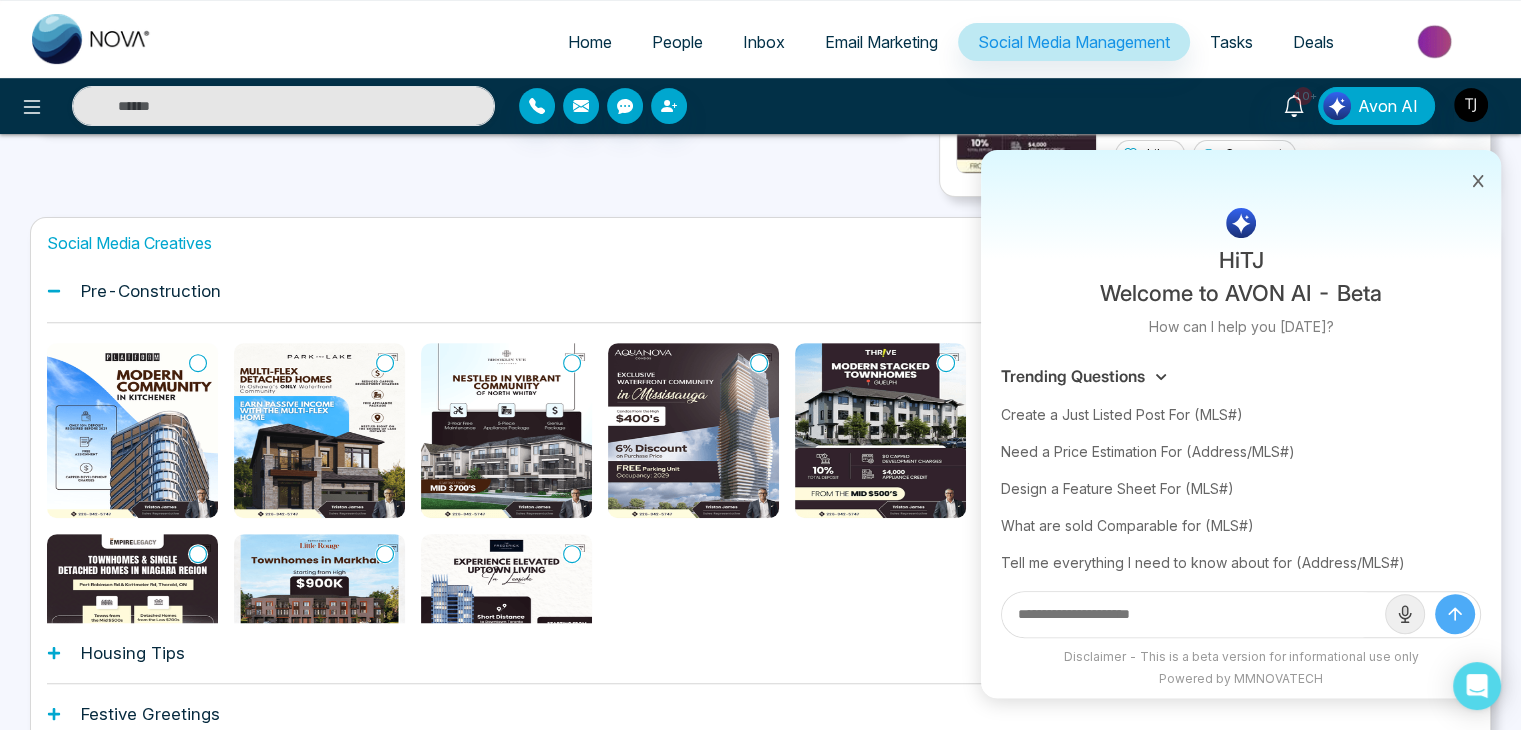 click on "Create a Just Listed Post For (MLS#)" at bounding box center (1241, 414) 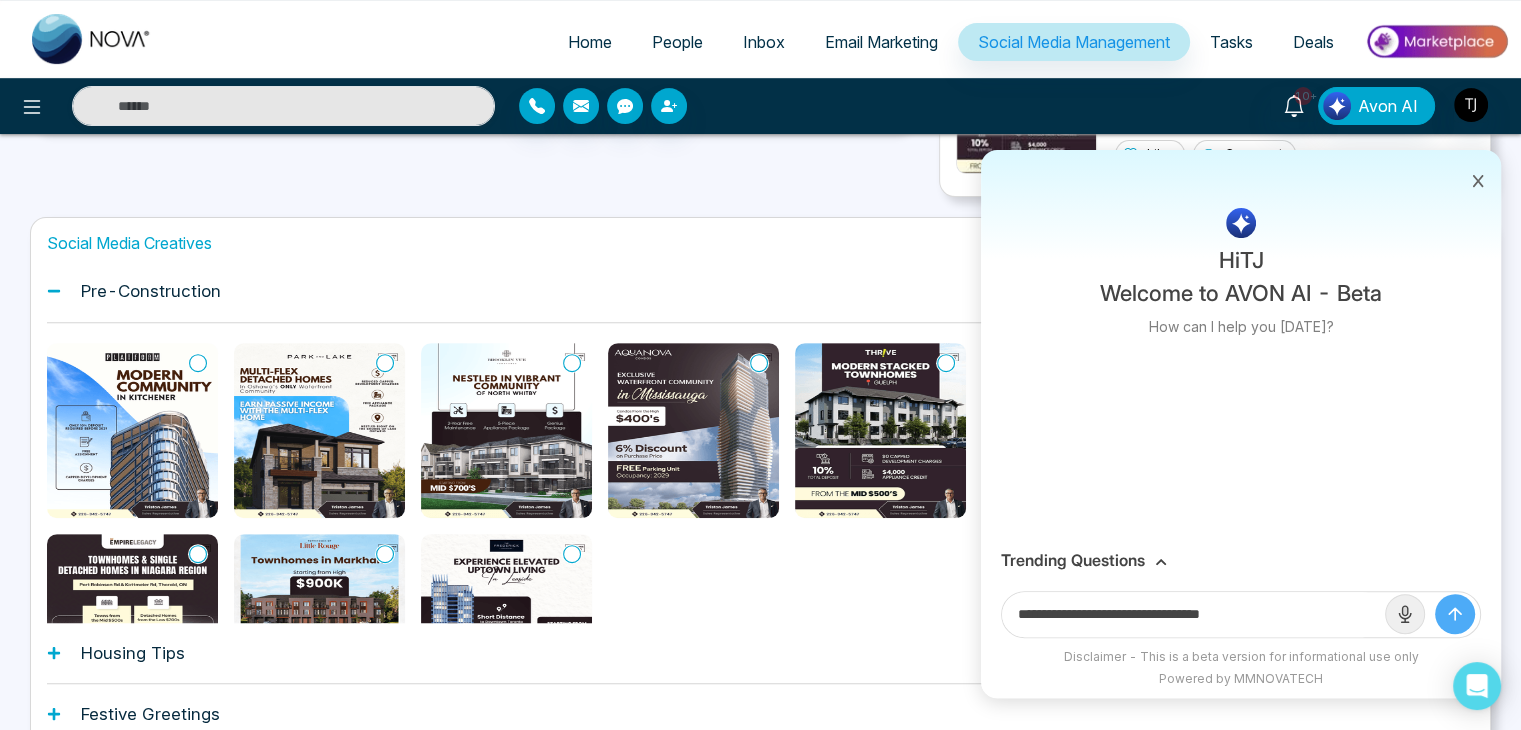 drag, startPoint x: 1214, startPoint y: 617, endPoint x: 1357, endPoint y: 601, distance: 143.89232 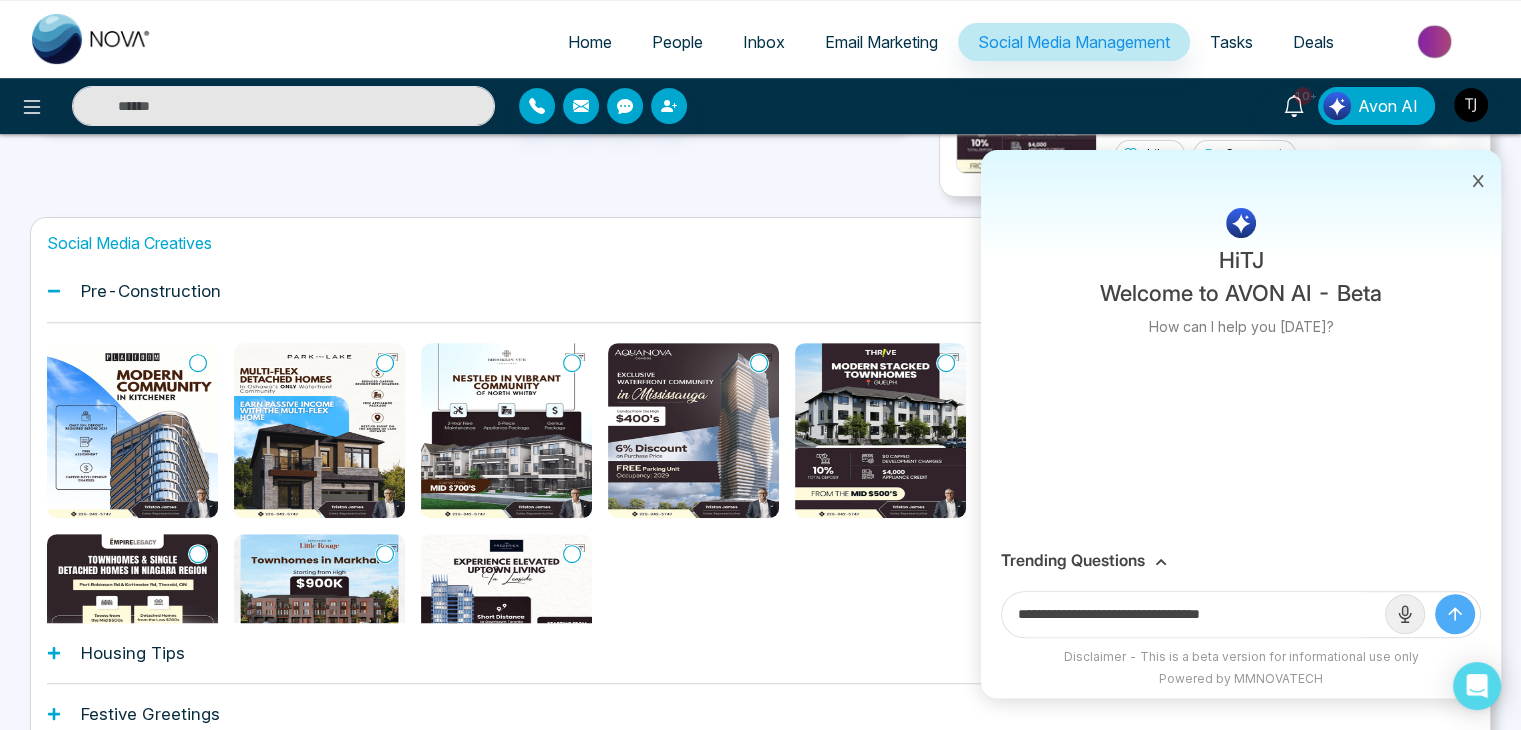 click on "**********" at bounding box center [1193, 614] 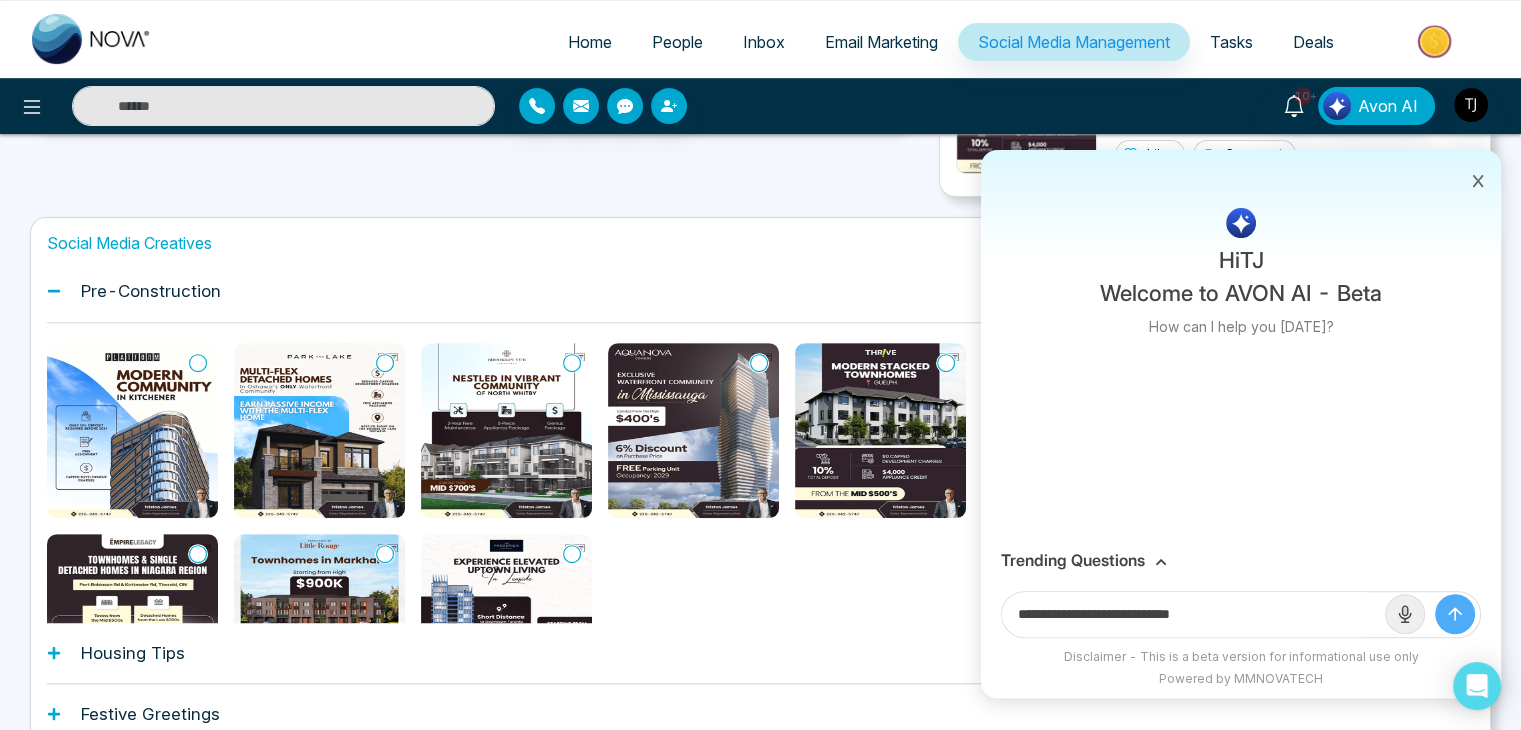 paste on "**********" 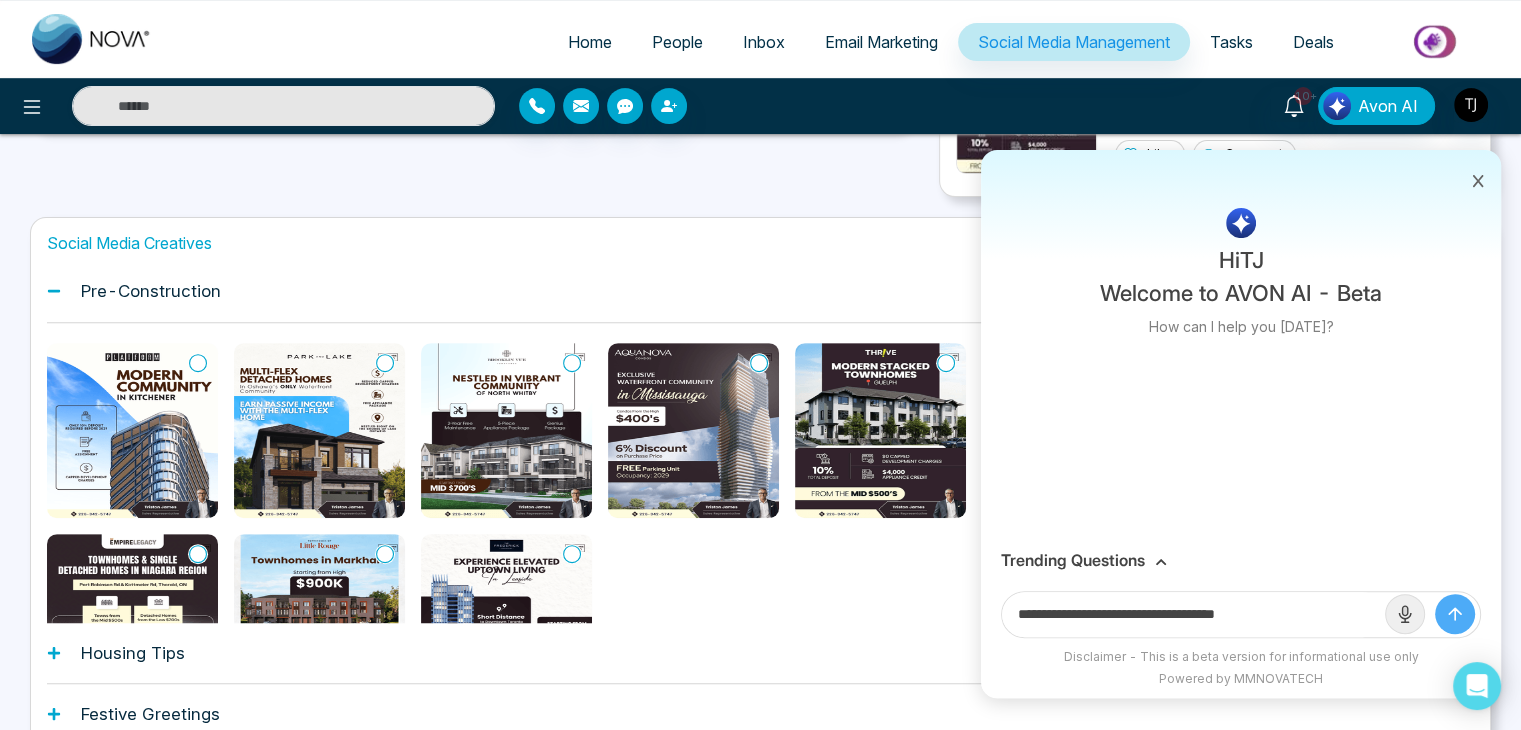 type on "**********" 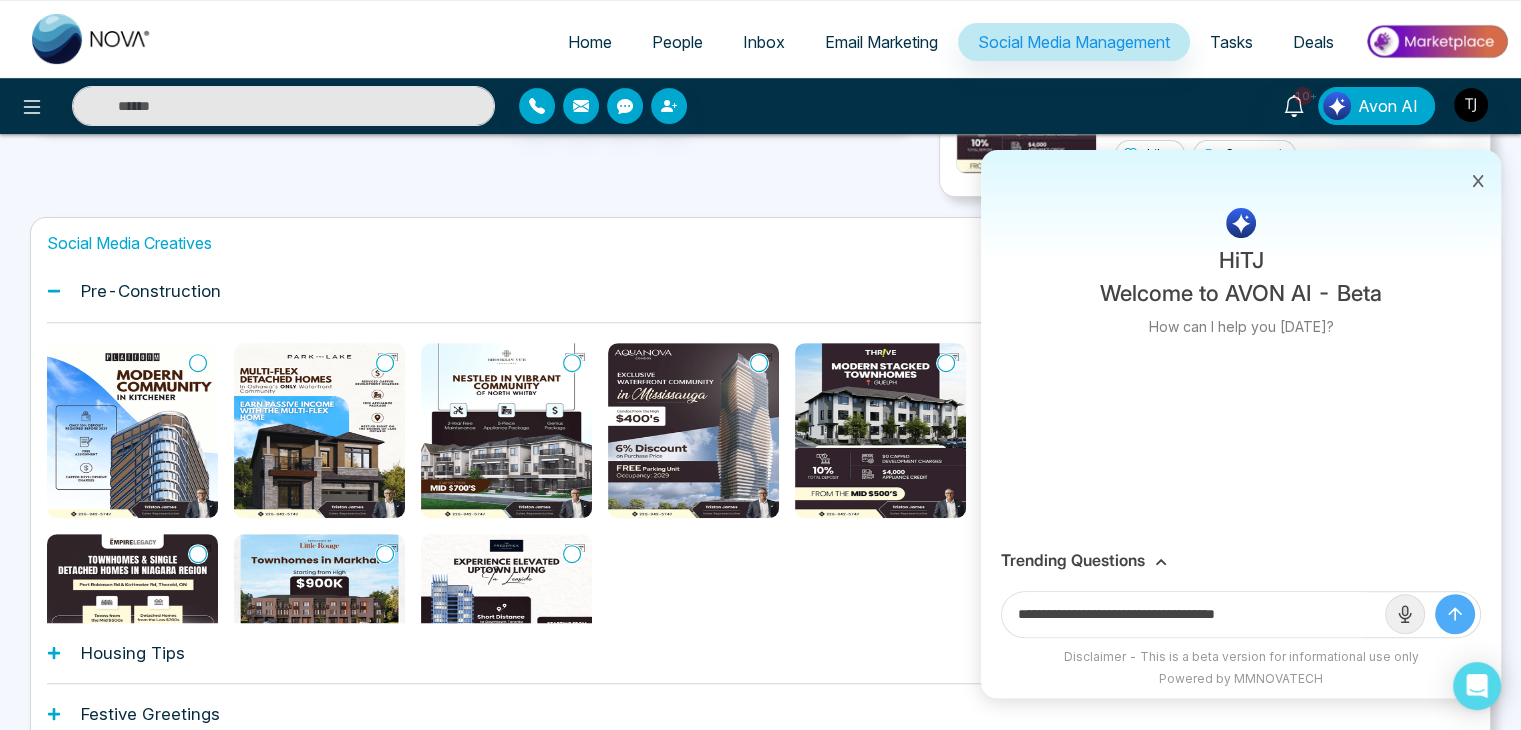 click at bounding box center (1455, 614) 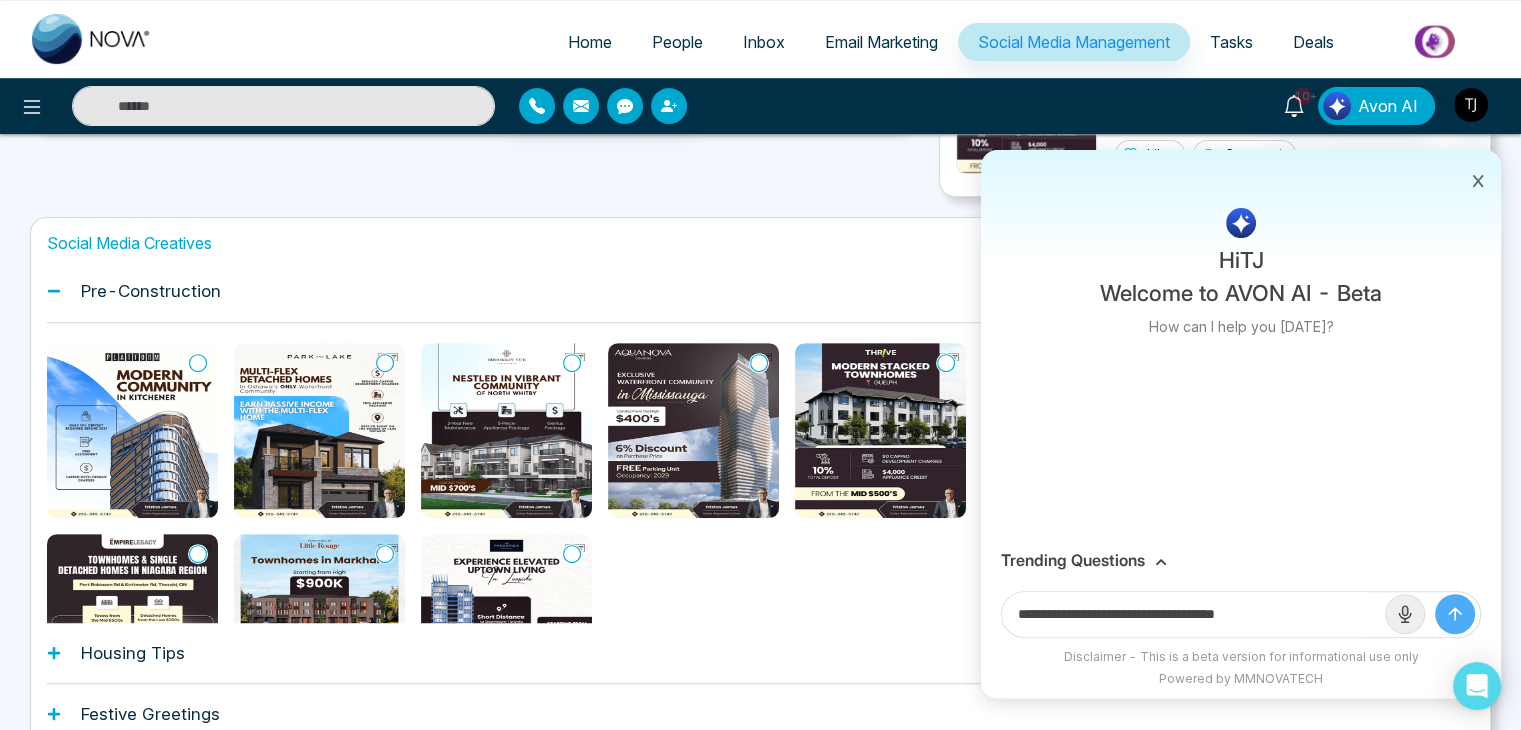 type 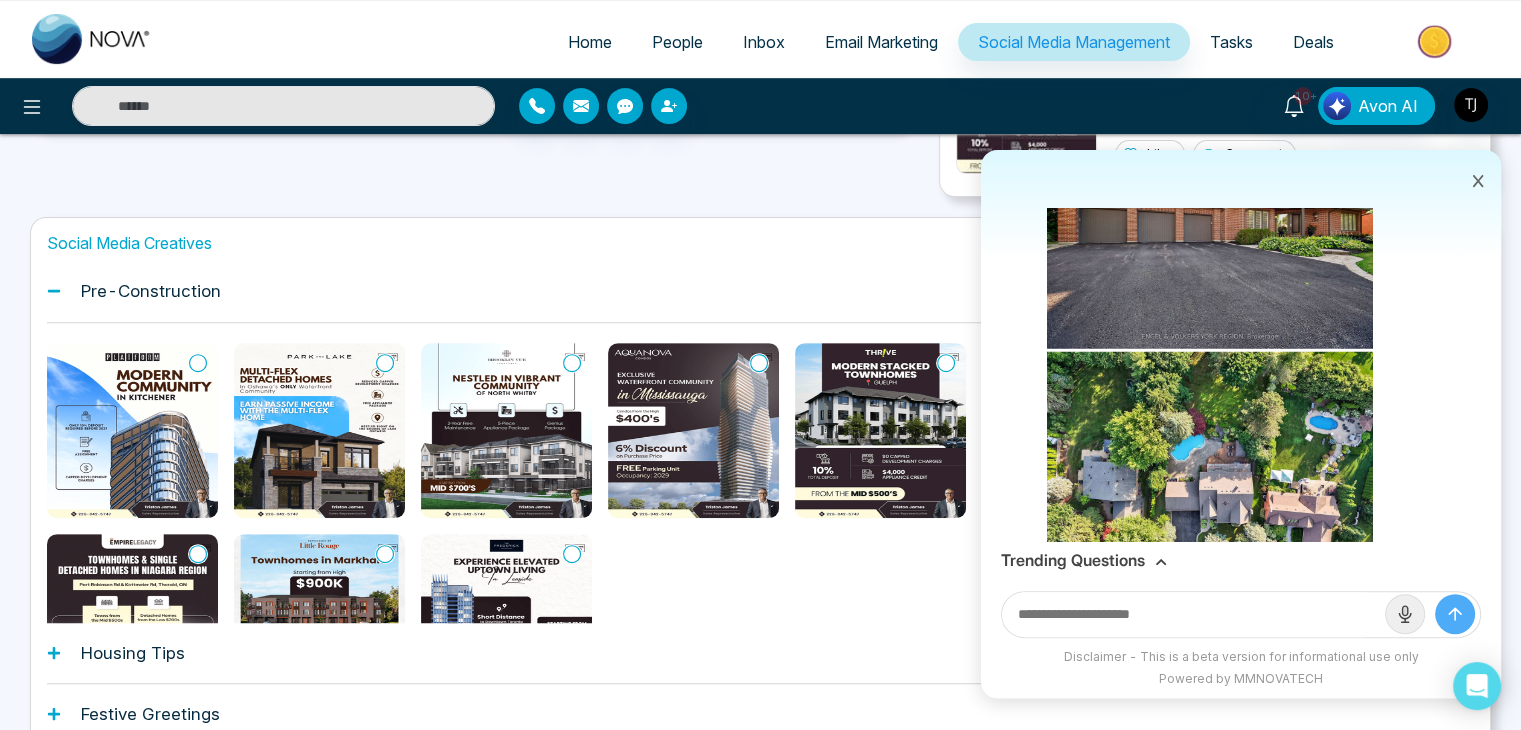 scroll, scrollTop: 298, scrollLeft: 0, axis: vertical 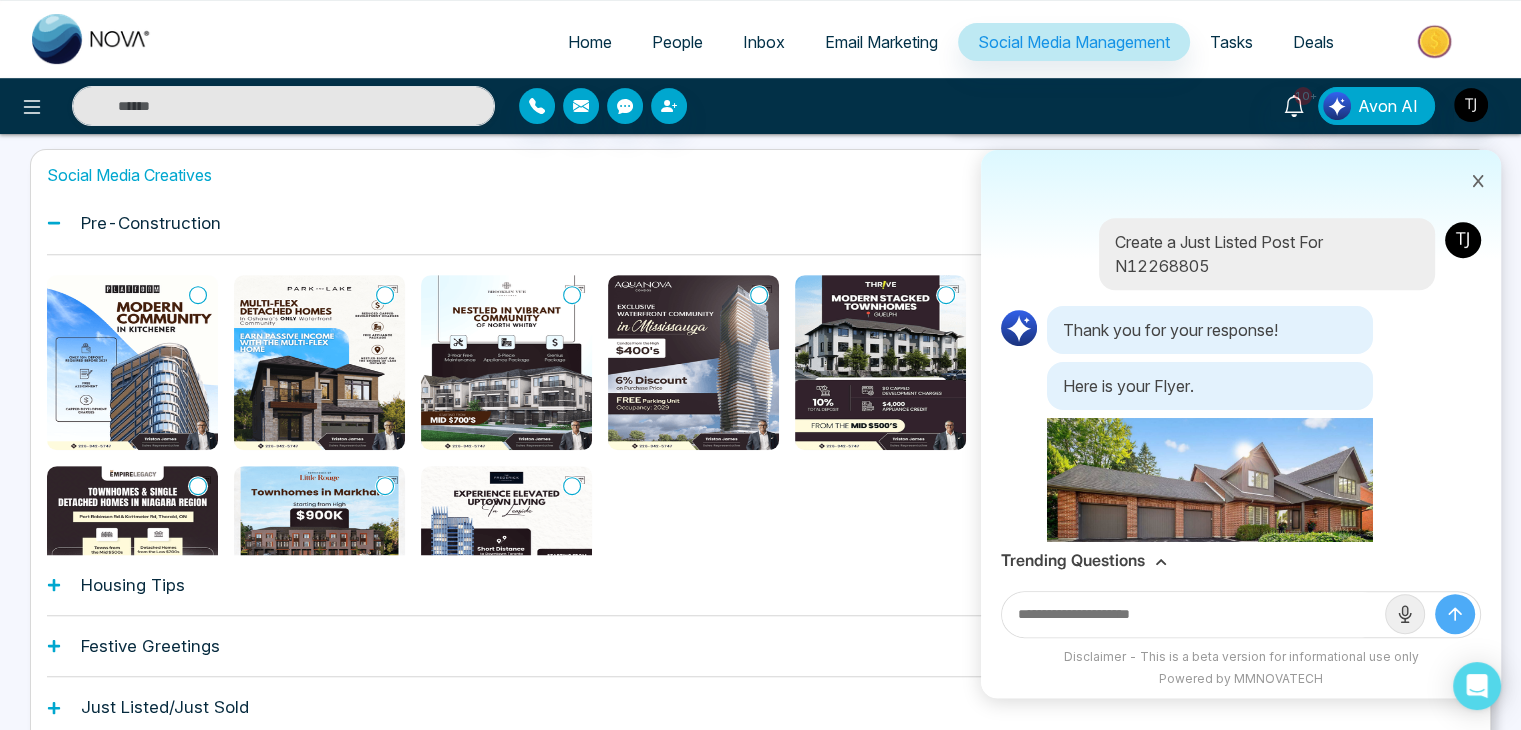 click on "Create a Just Listed Post For N12268805" at bounding box center (1267, 254) 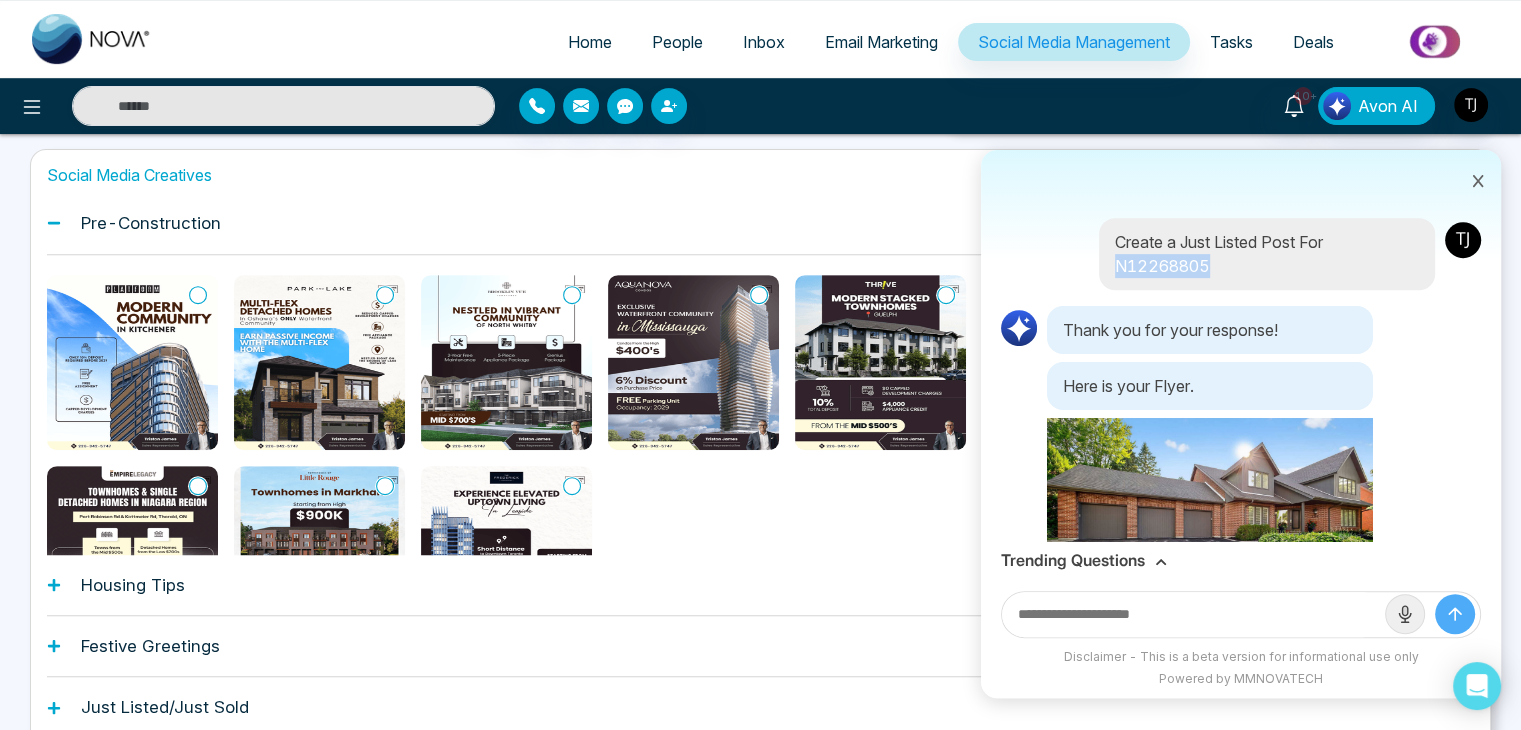 click on "Create a Just Listed Post For N12268805" at bounding box center (1267, 254) 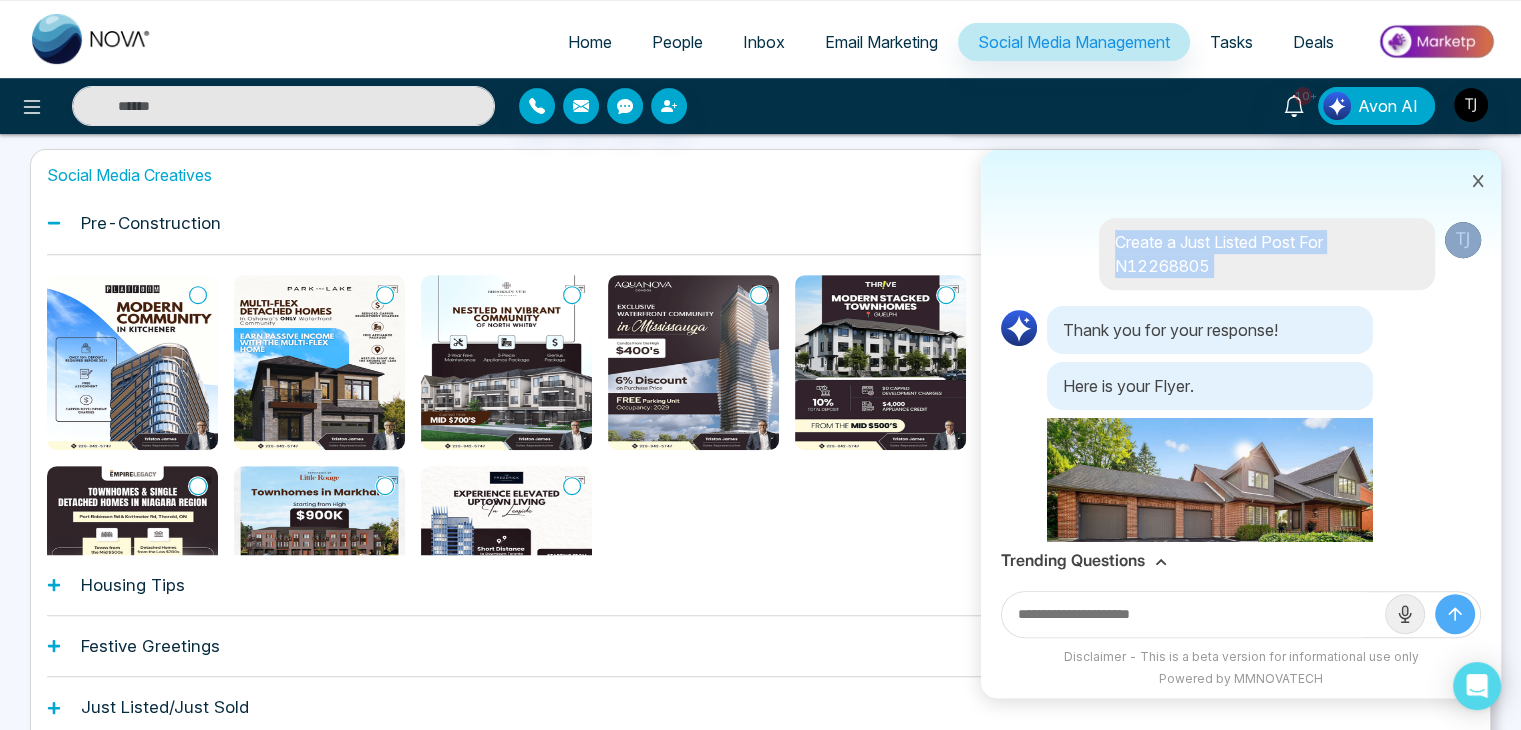 click on "Create a Just Listed Post For N12268805" at bounding box center (1267, 254) 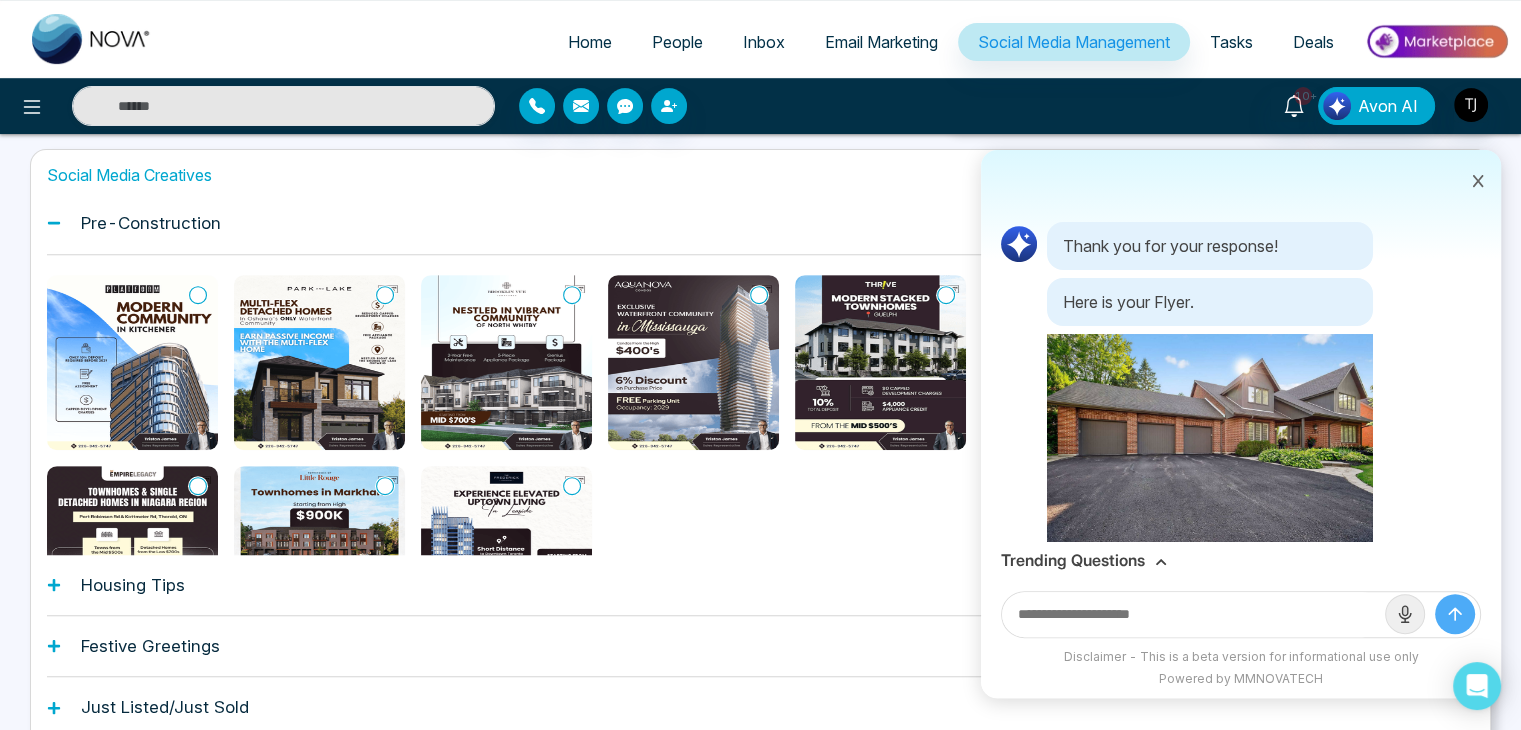 scroll, scrollTop: 0, scrollLeft: 0, axis: both 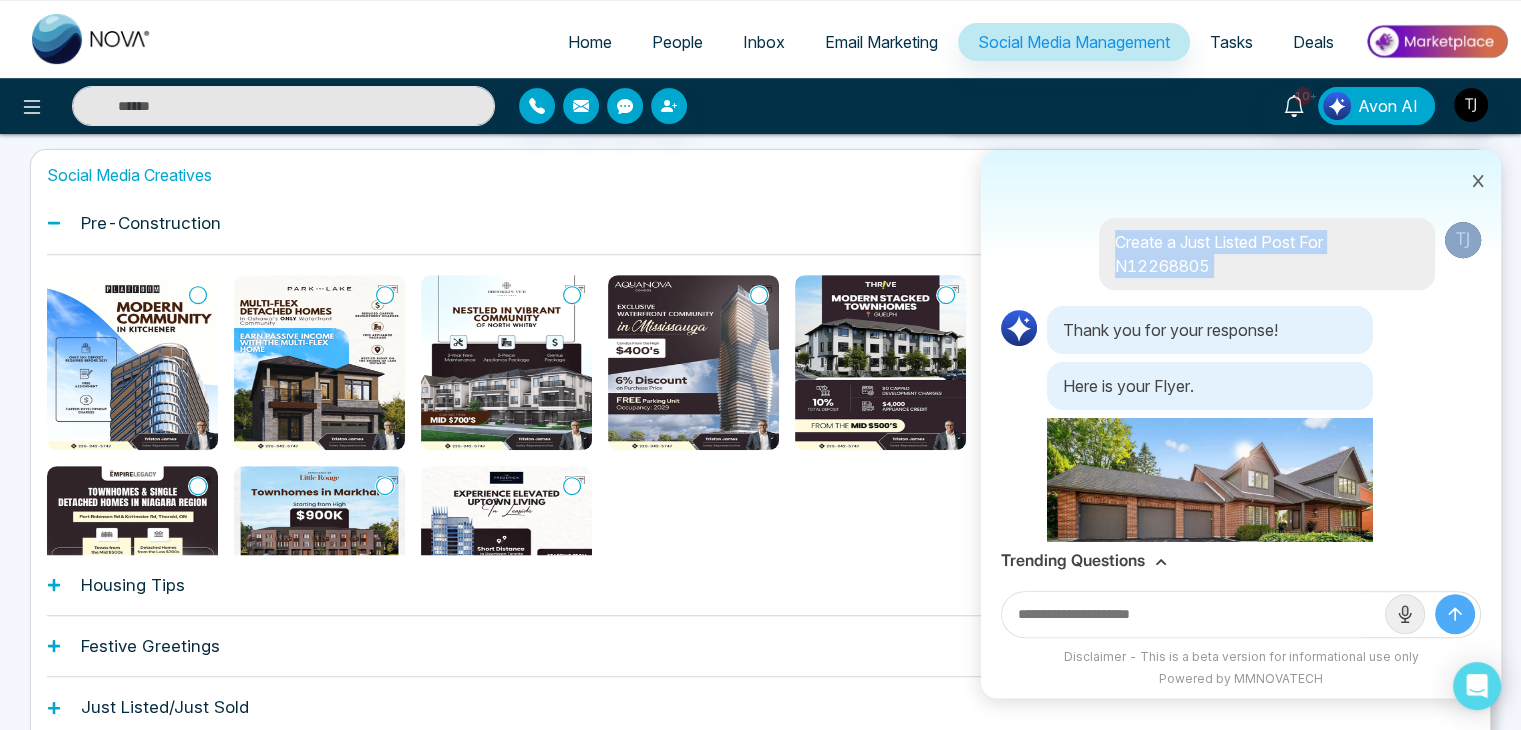click on "Home" at bounding box center (590, 42) 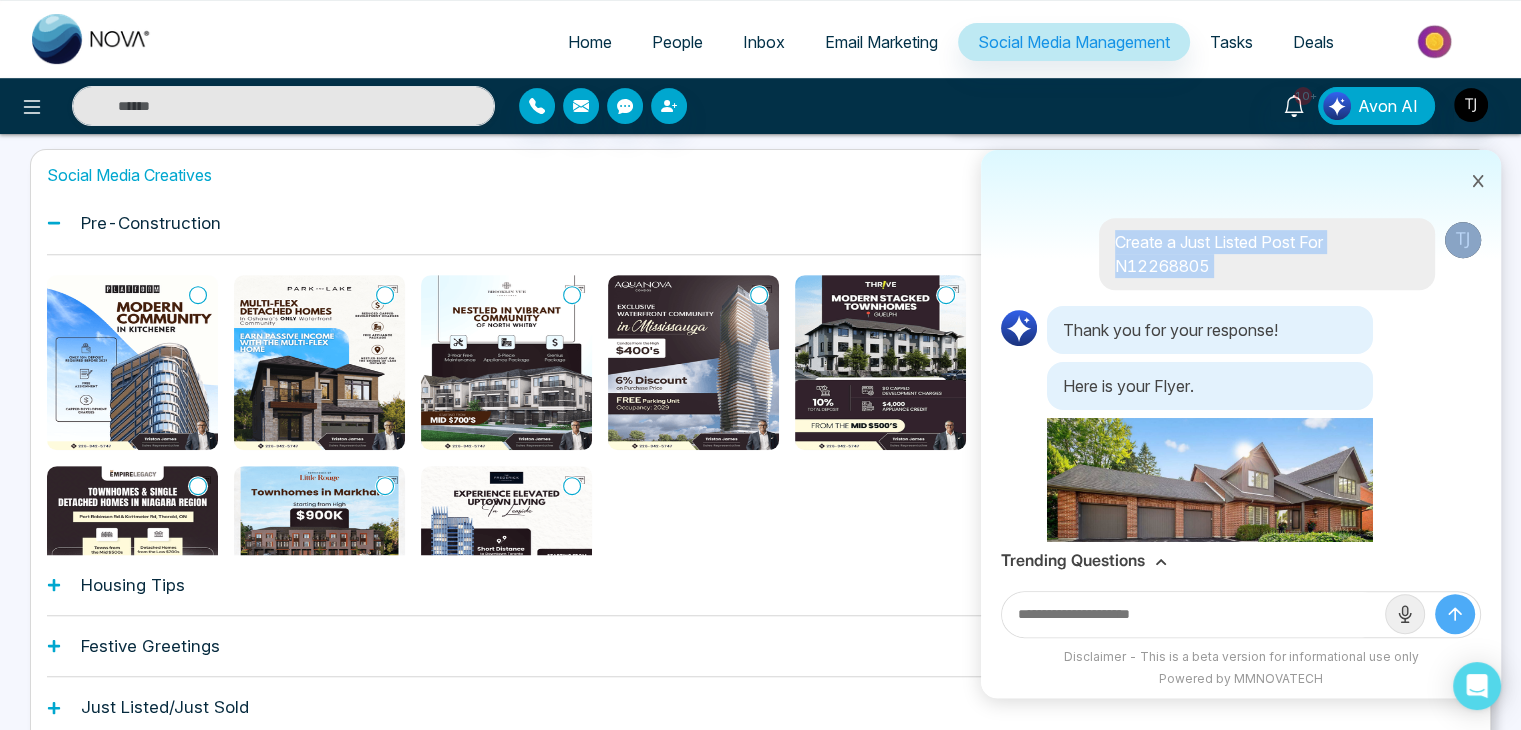 select on "*" 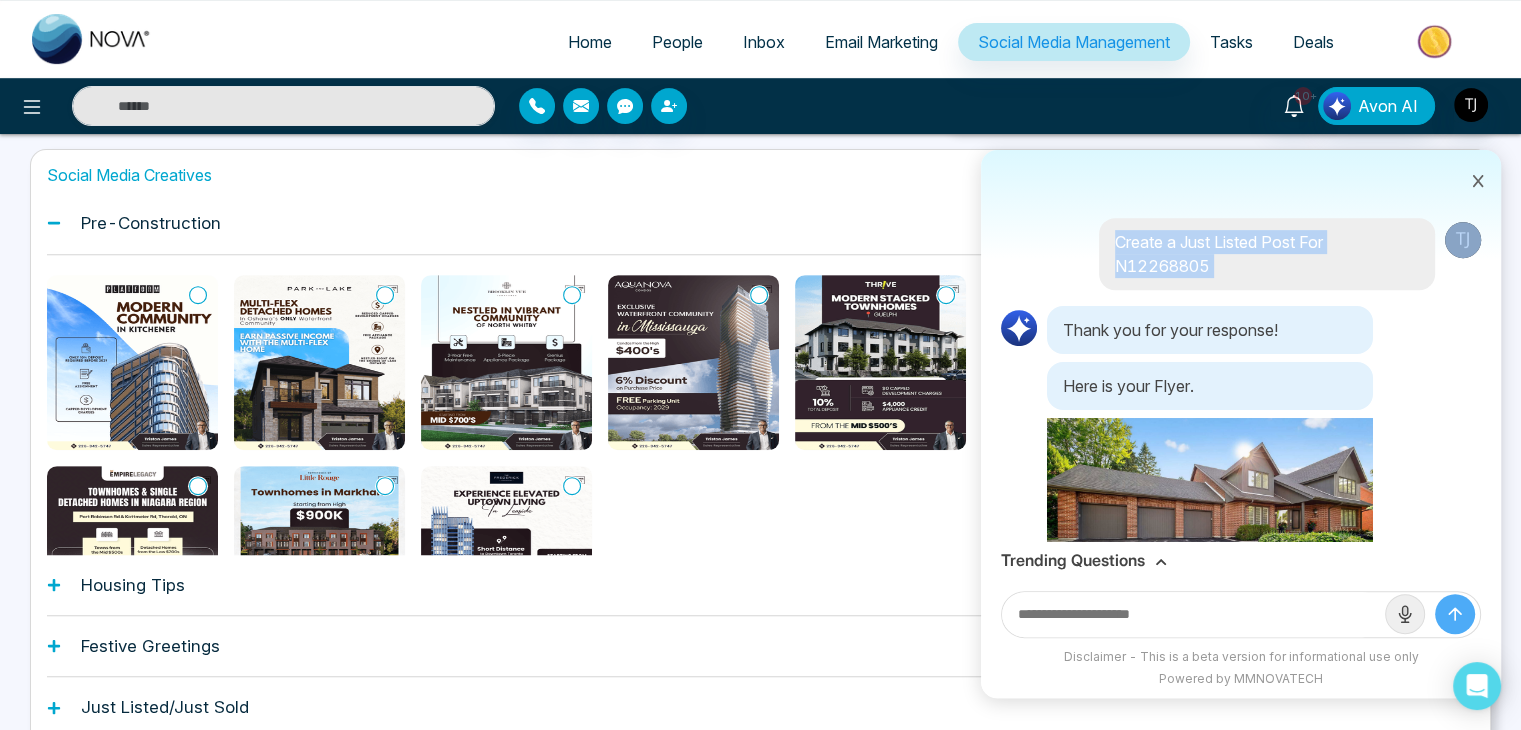 select on "*" 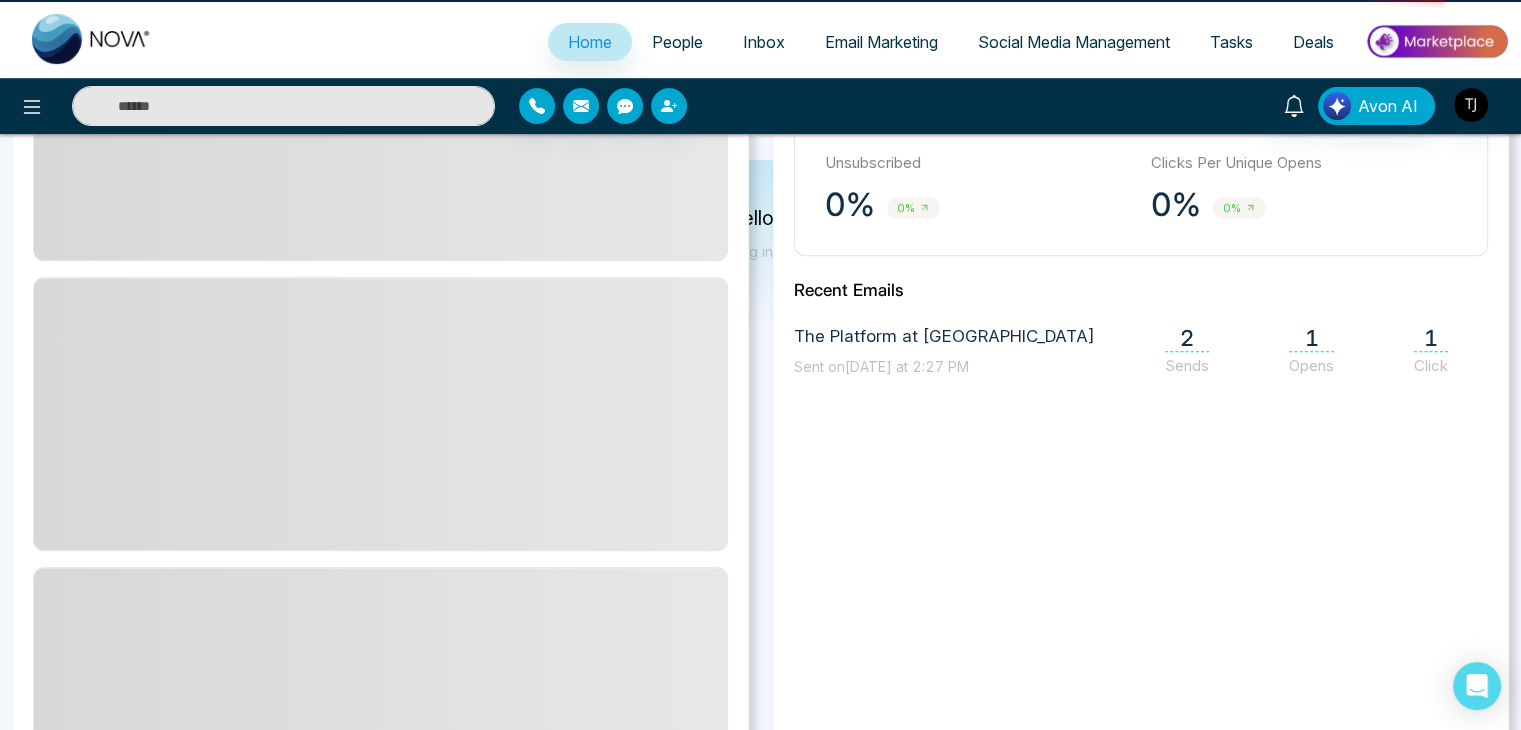 scroll, scrollTop: 0, scrollLeft: 0, axis: both 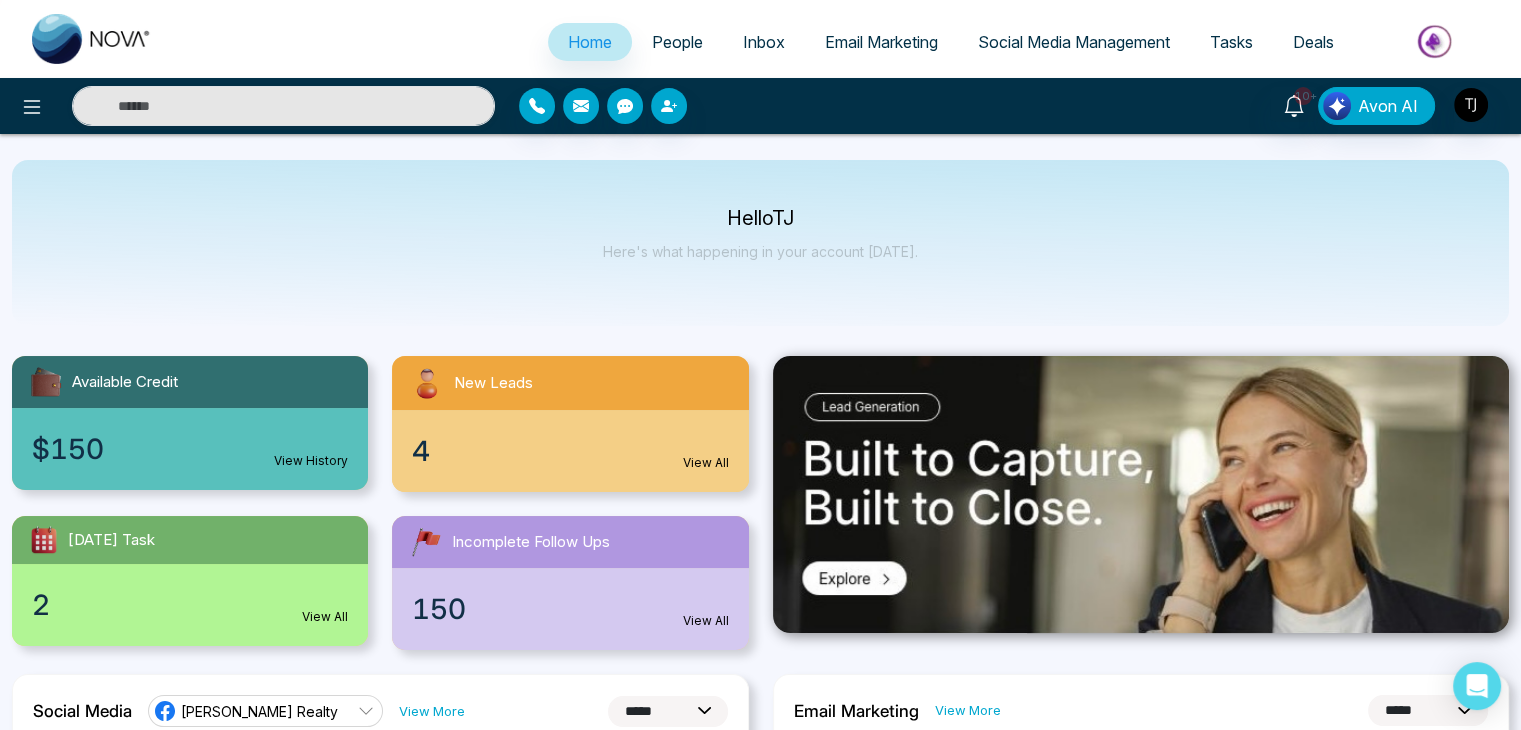 click on "Social Media Management" at bounding box center [1074, 42] 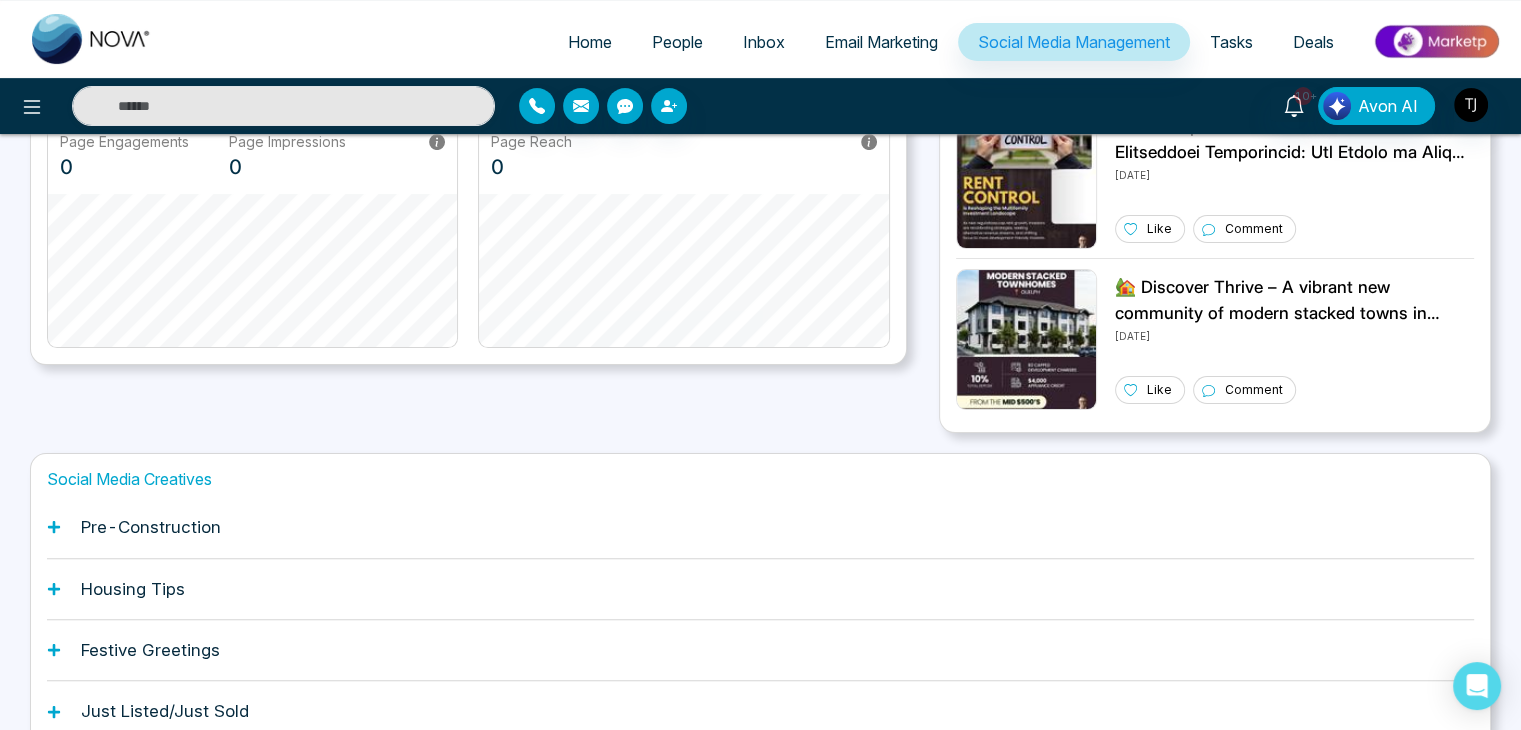 scroll, scrollTop: 560, scrollLeft: 0, axis: vertical 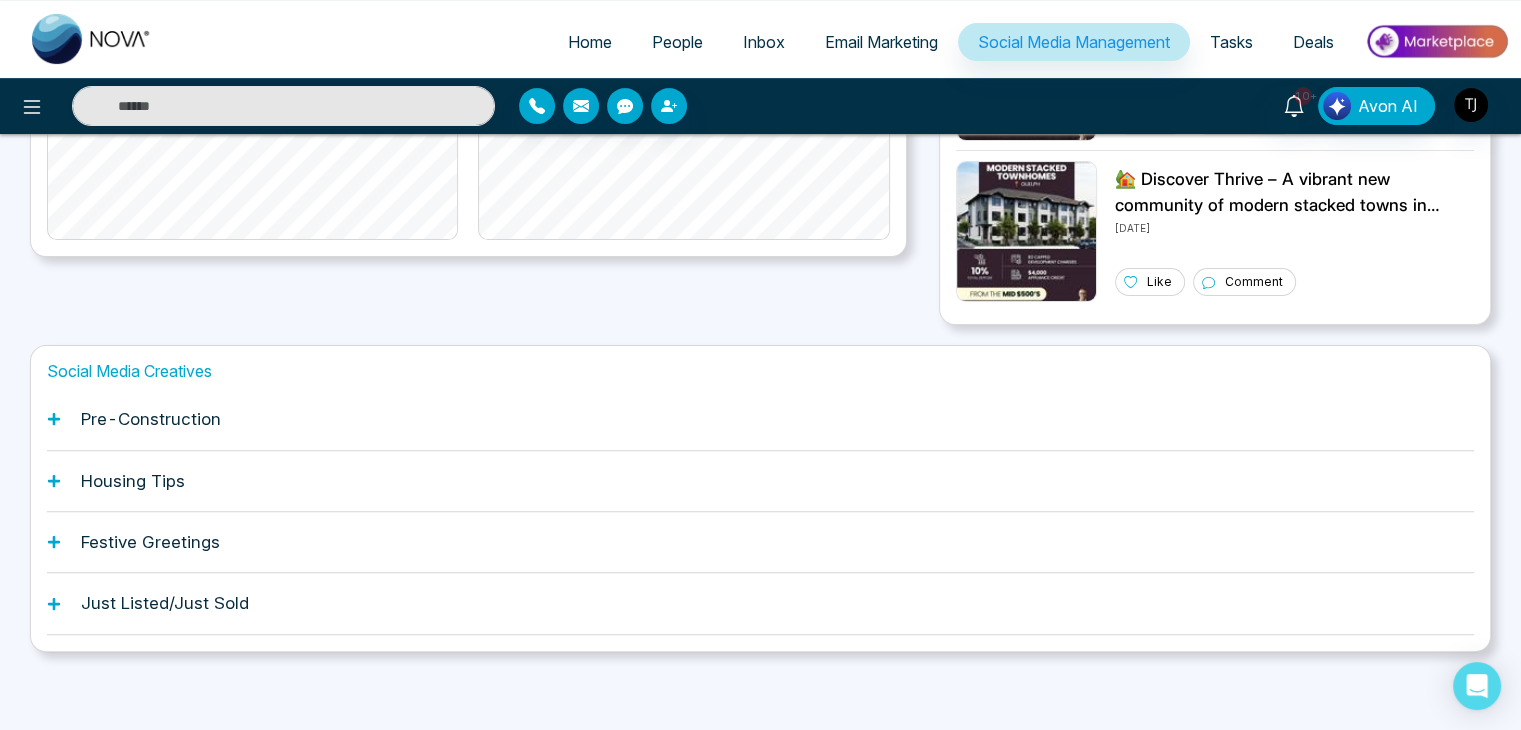 click on "Email Marketing" at bounding box center (881, 42) 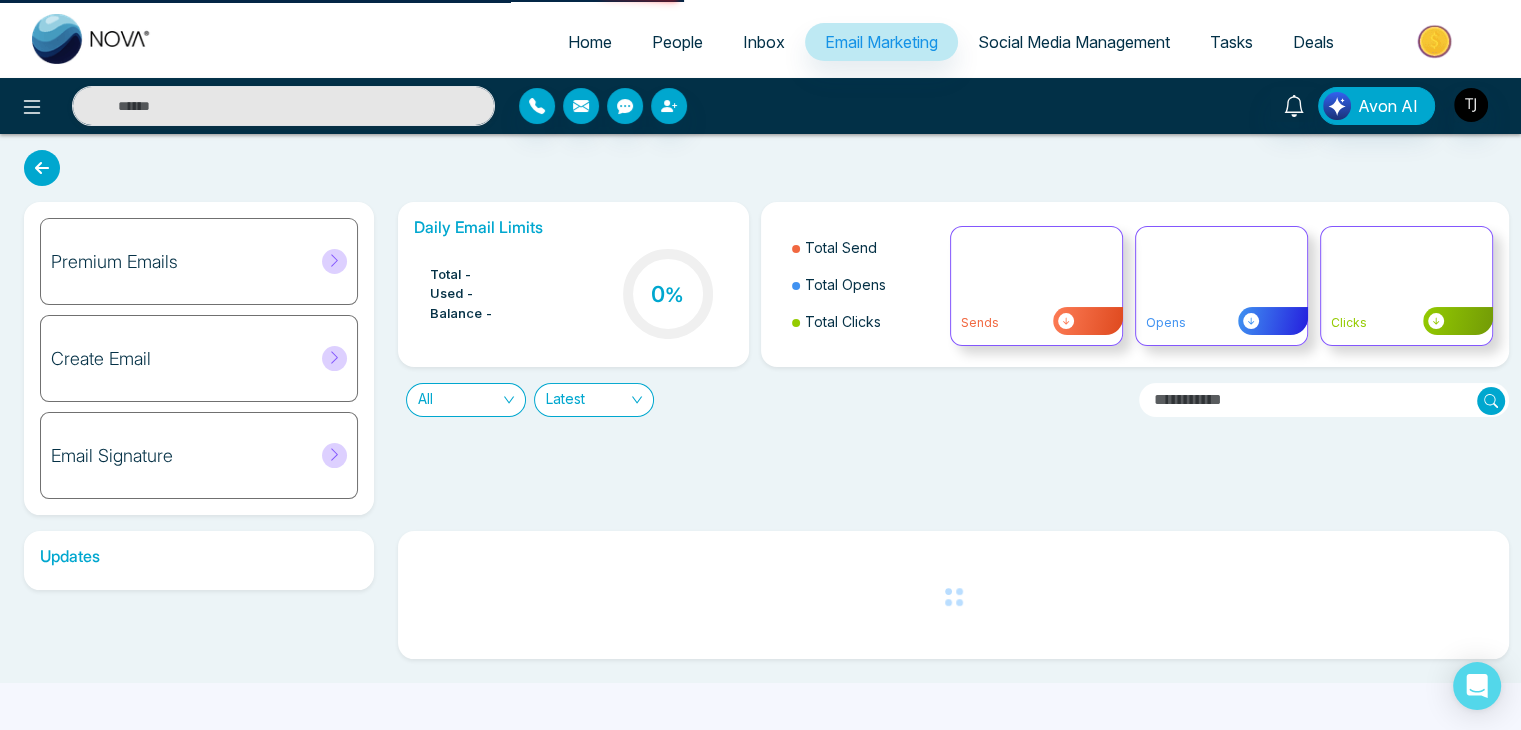 scroll, scrollTop: 0, scrollLeft: 0, axis: both 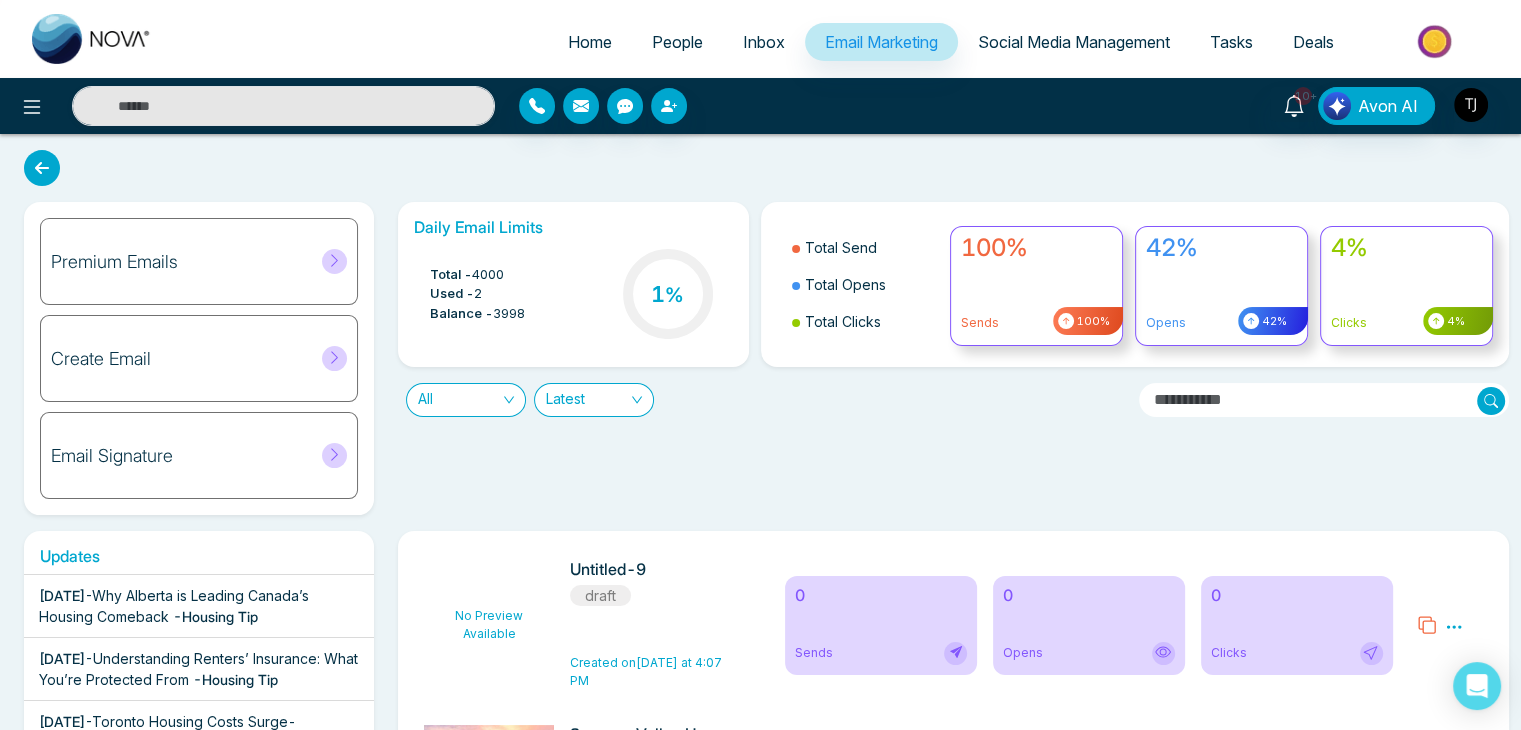 click on "Premium Emails" at bounding box center [199, 261] 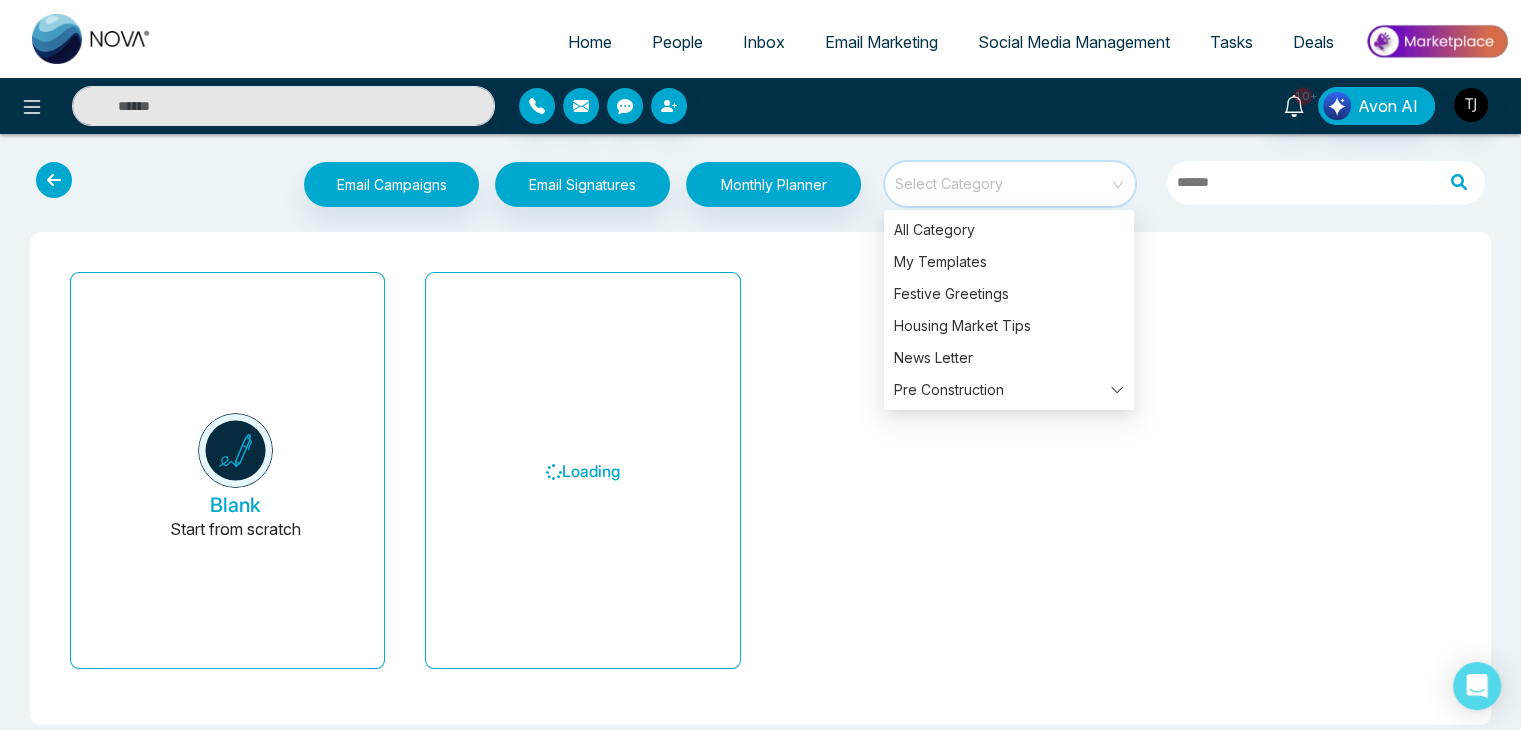 click at bounding box center [1003, 177] 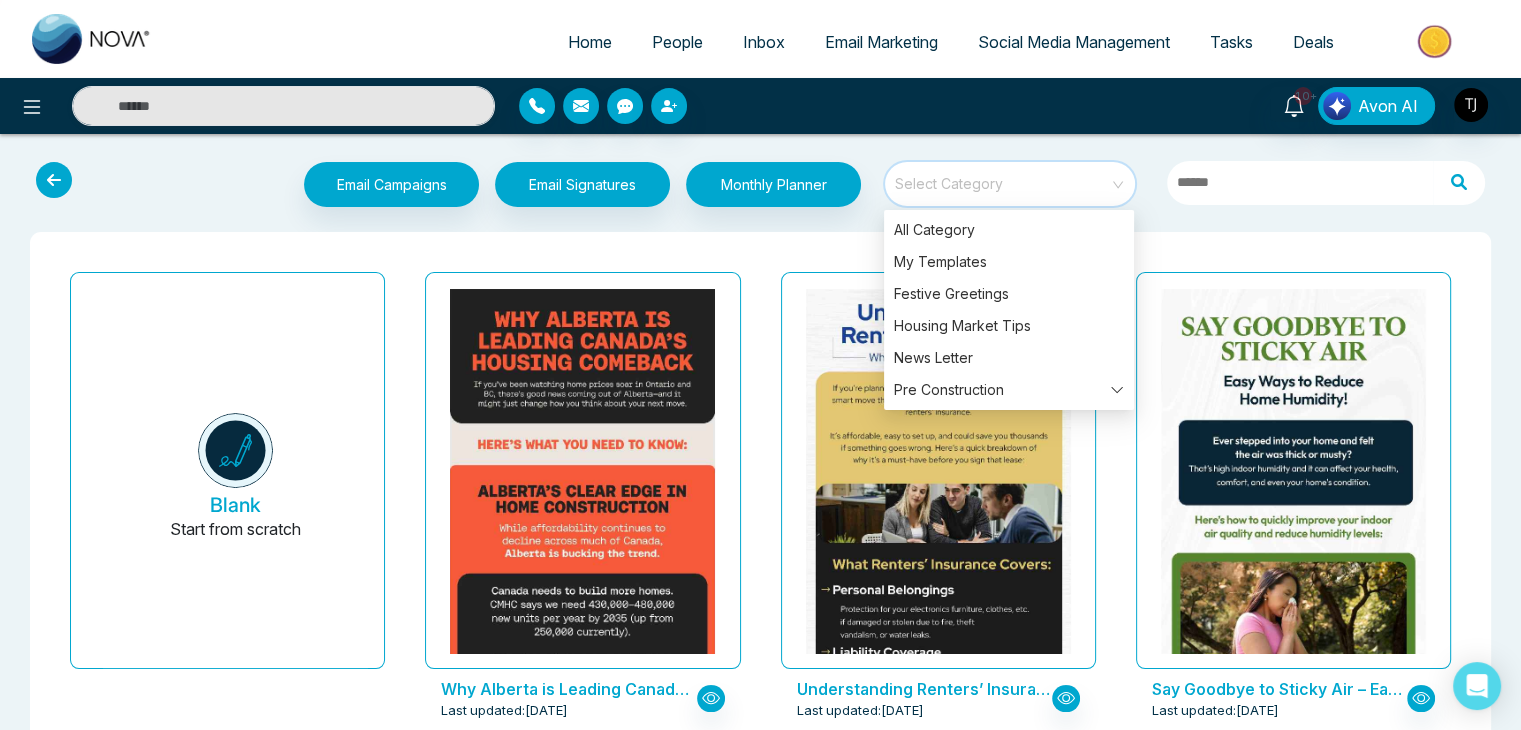 click on "Housing Market Tips" at bounding box center (1009, 326) 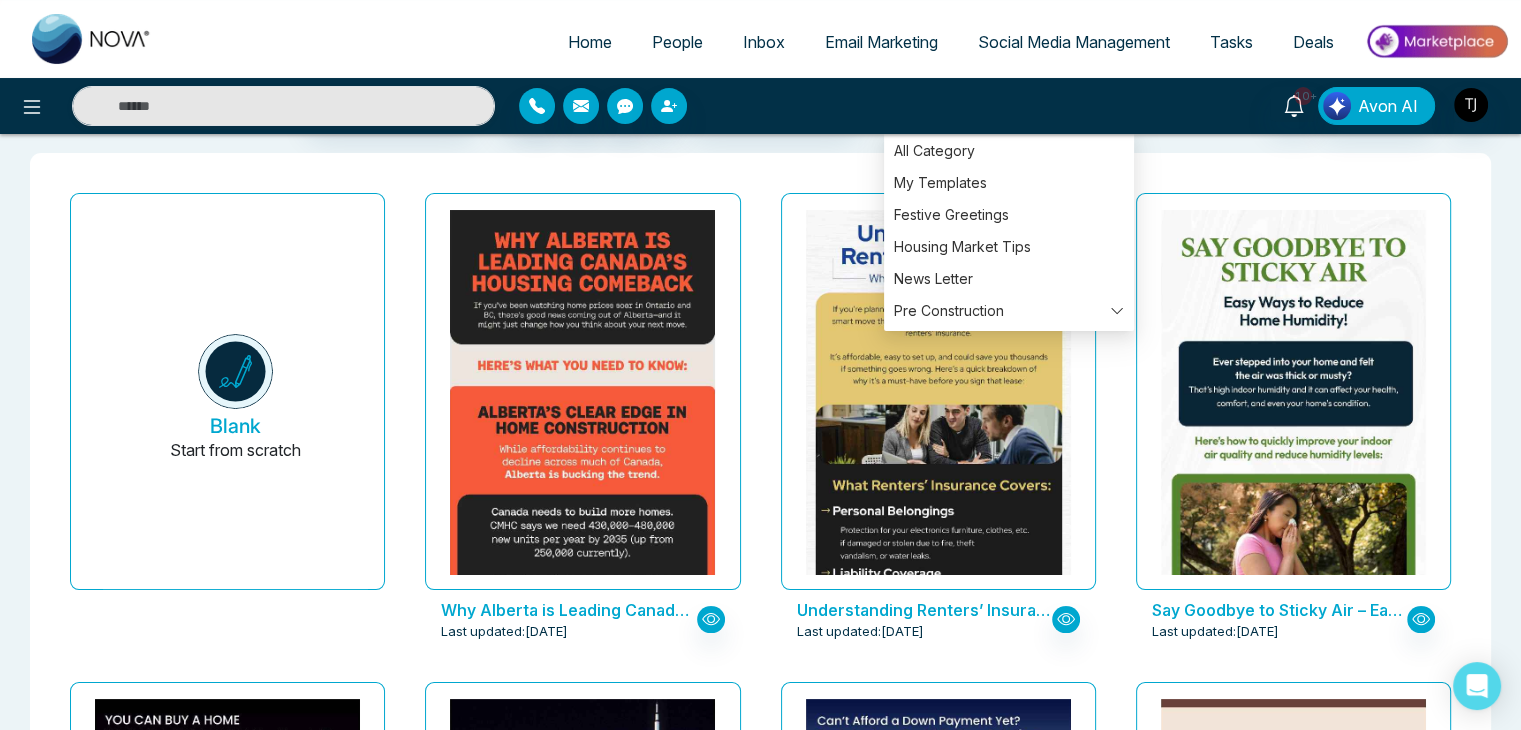 scroll, scrollTop: 80, scrollLeft: 0, axis: vertical 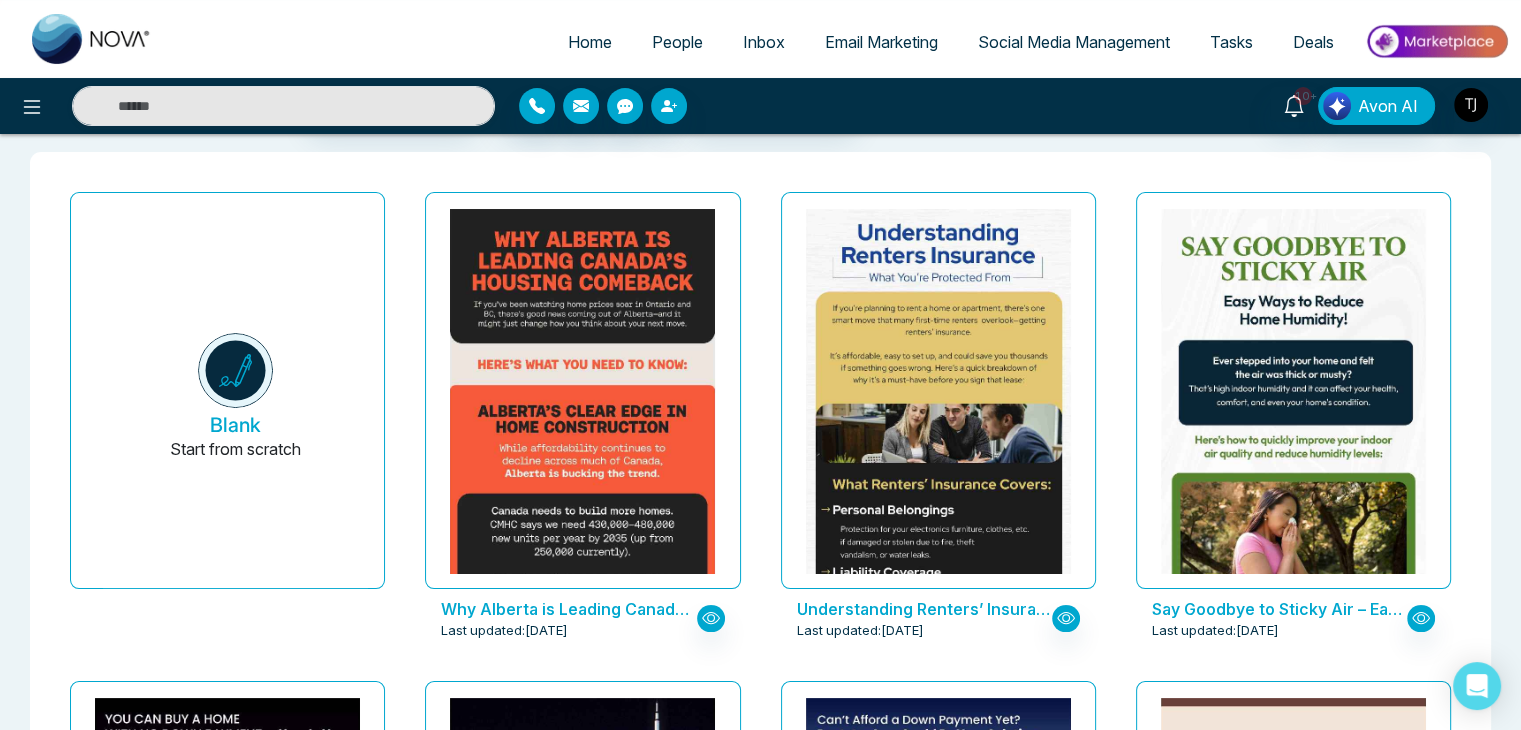 click on "Understanding Renters’ Insurance: What You’re Protected From Last updated:  [DATE]" at bounding box center (938, 428) 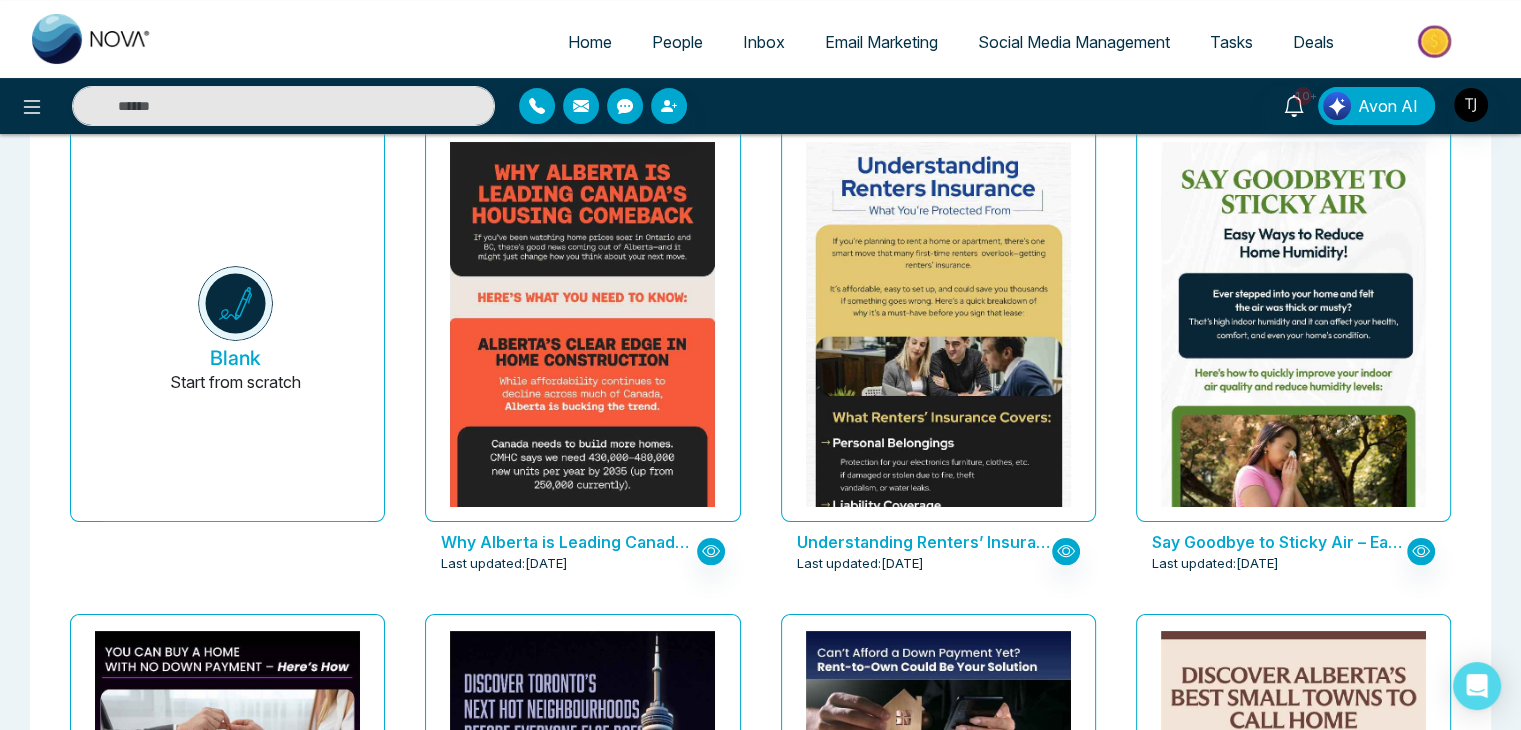 scroll, scrollTop: 0, scrollLeft: 0, axis: both 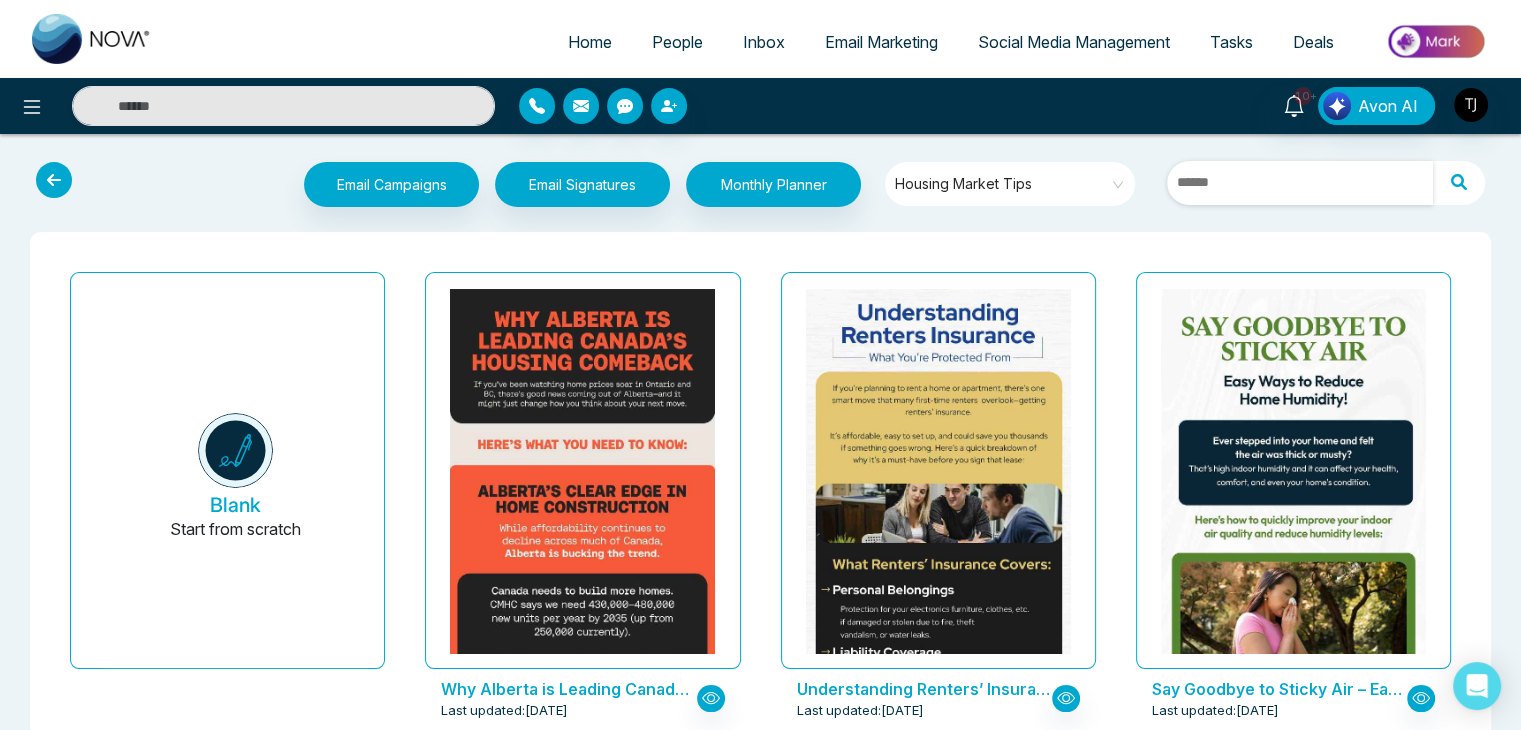 click at bounding box center [1300, 183] 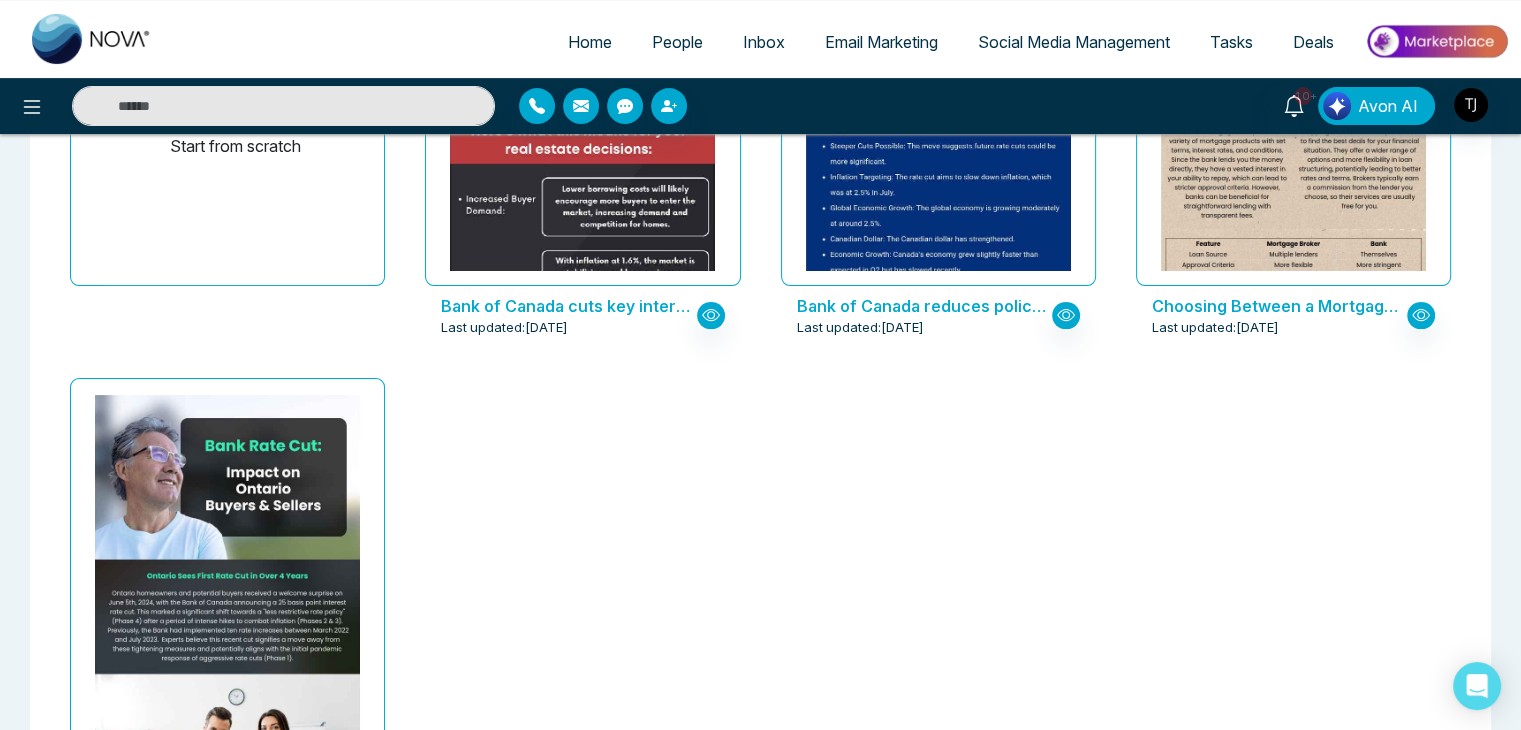 scroll, scrollTop: 0, scrollLeft: 0, axis: both 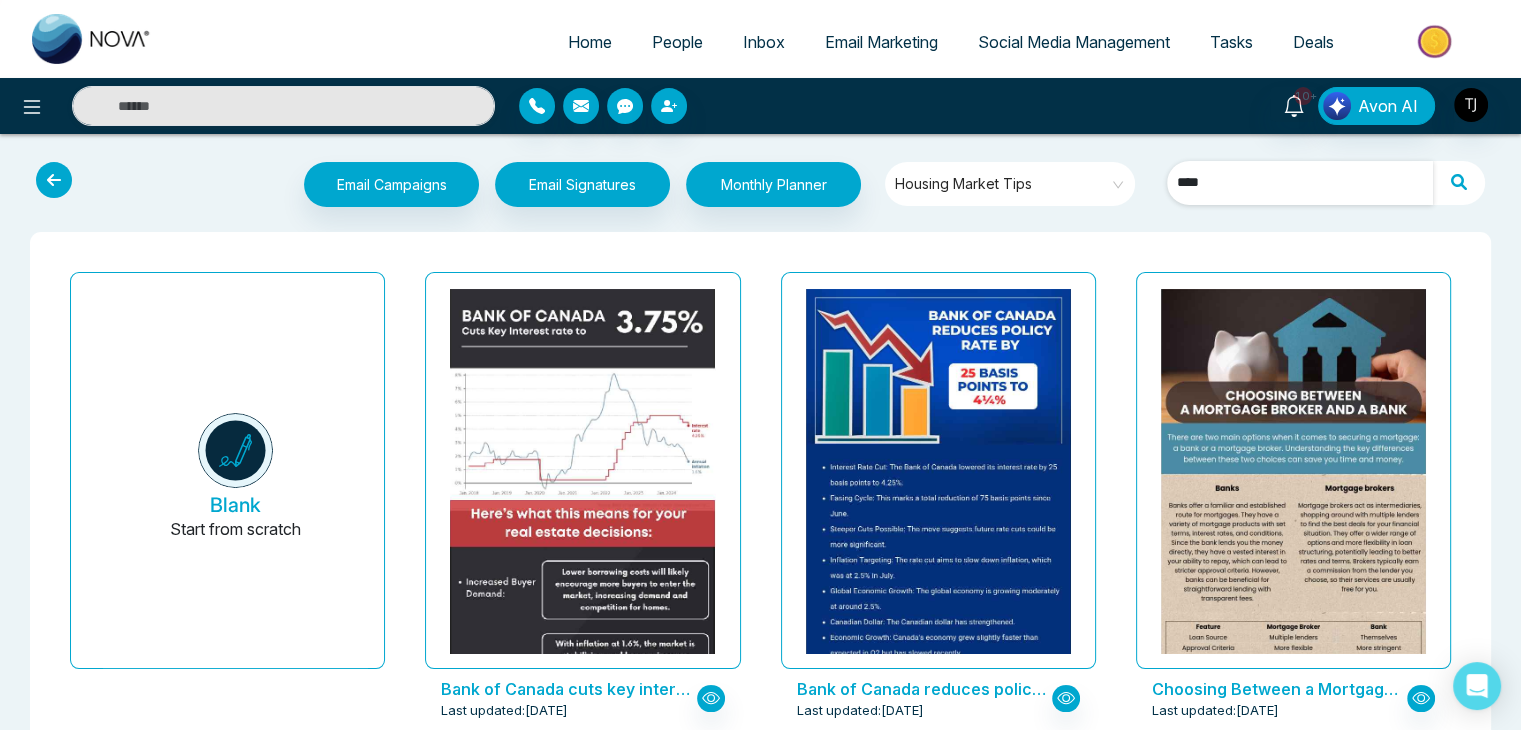 type on "****" 